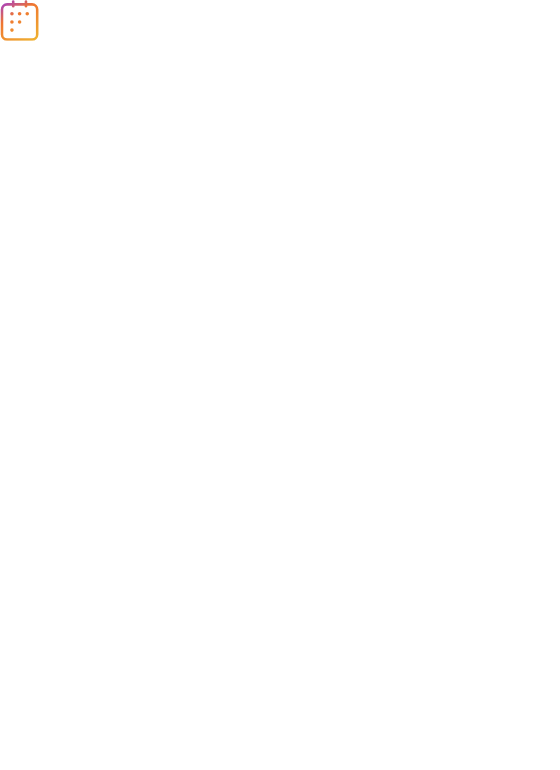 scroll, scrollTop: 0, scrollLeft: 0, axis: both 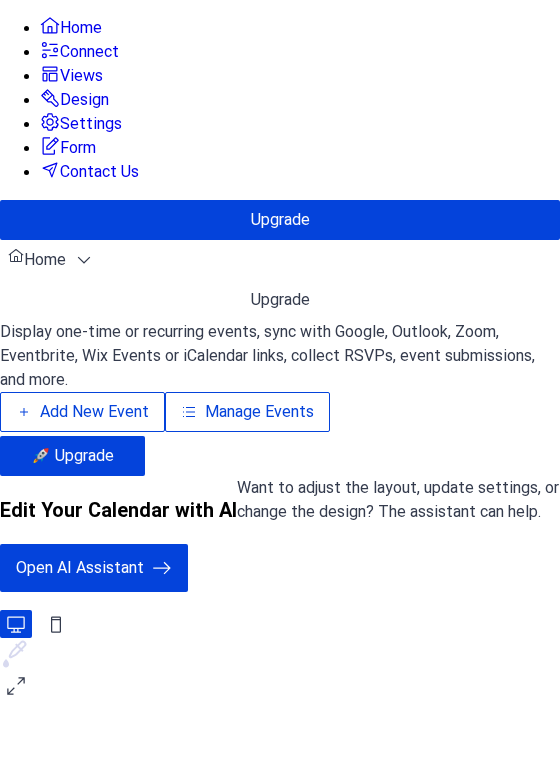 click on "Add New Event" at bounding box center [94, 412] 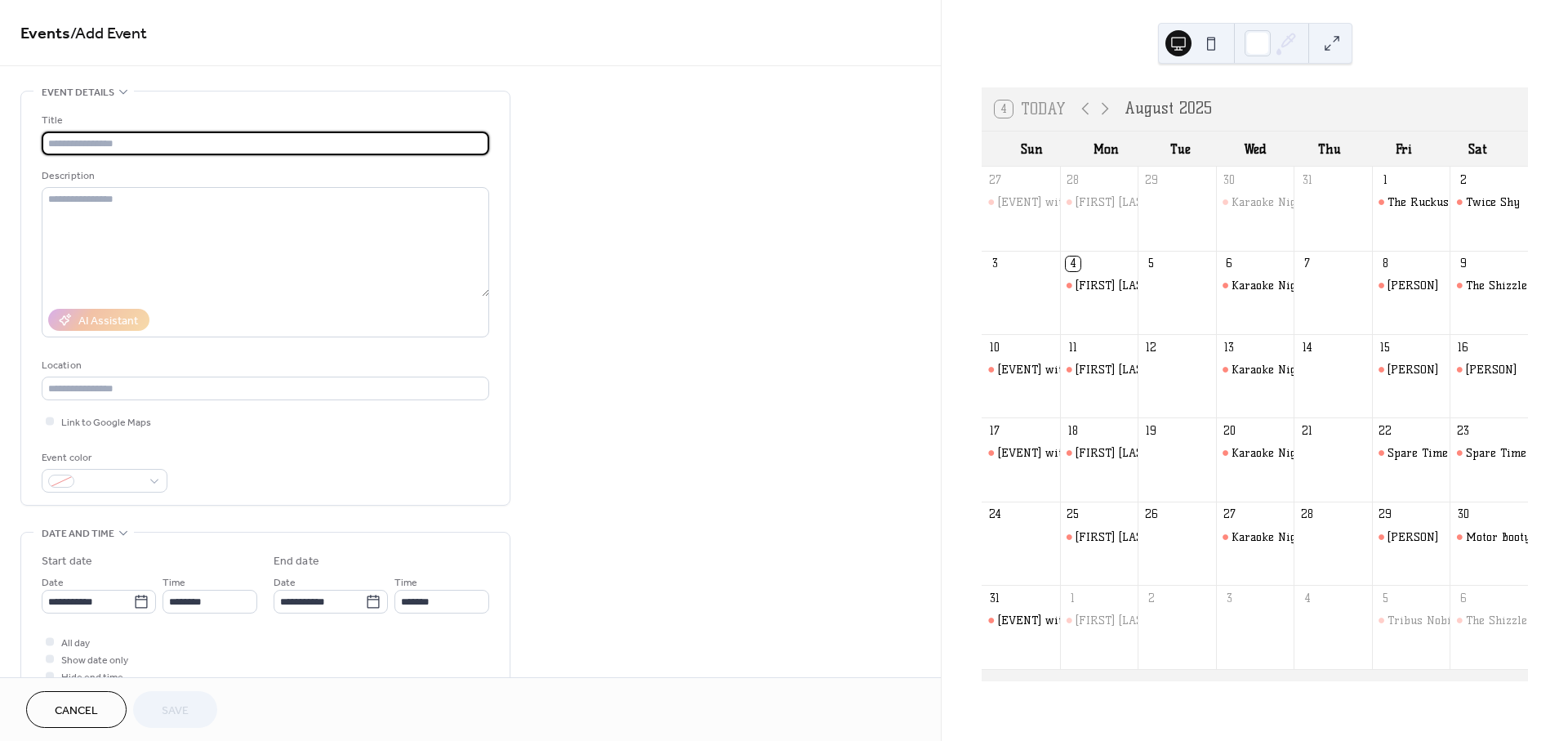 scroll, scrollTop: 0, scrollLeft: 0, axis: both 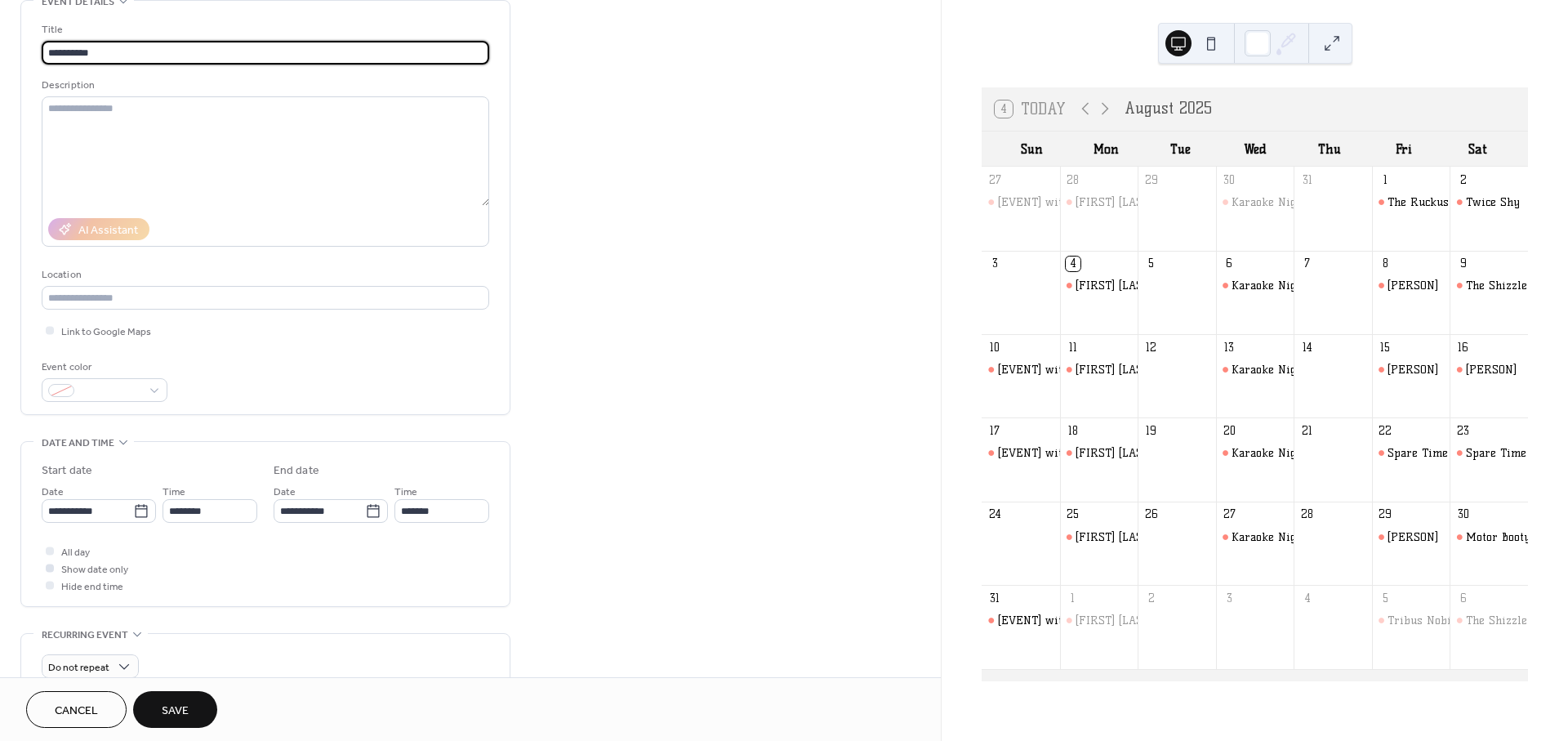 type on "**********" 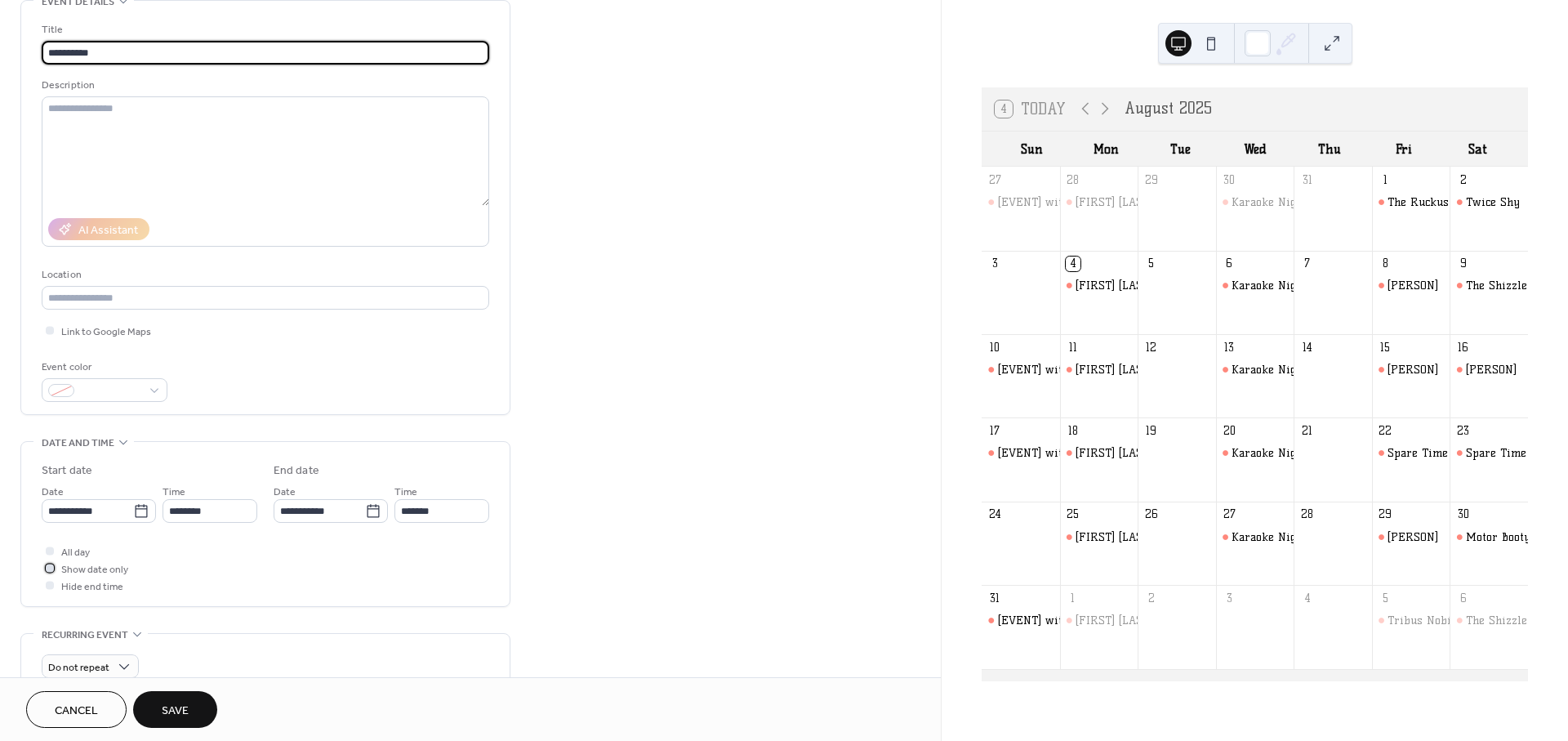 click at bounding box center [50, 568] 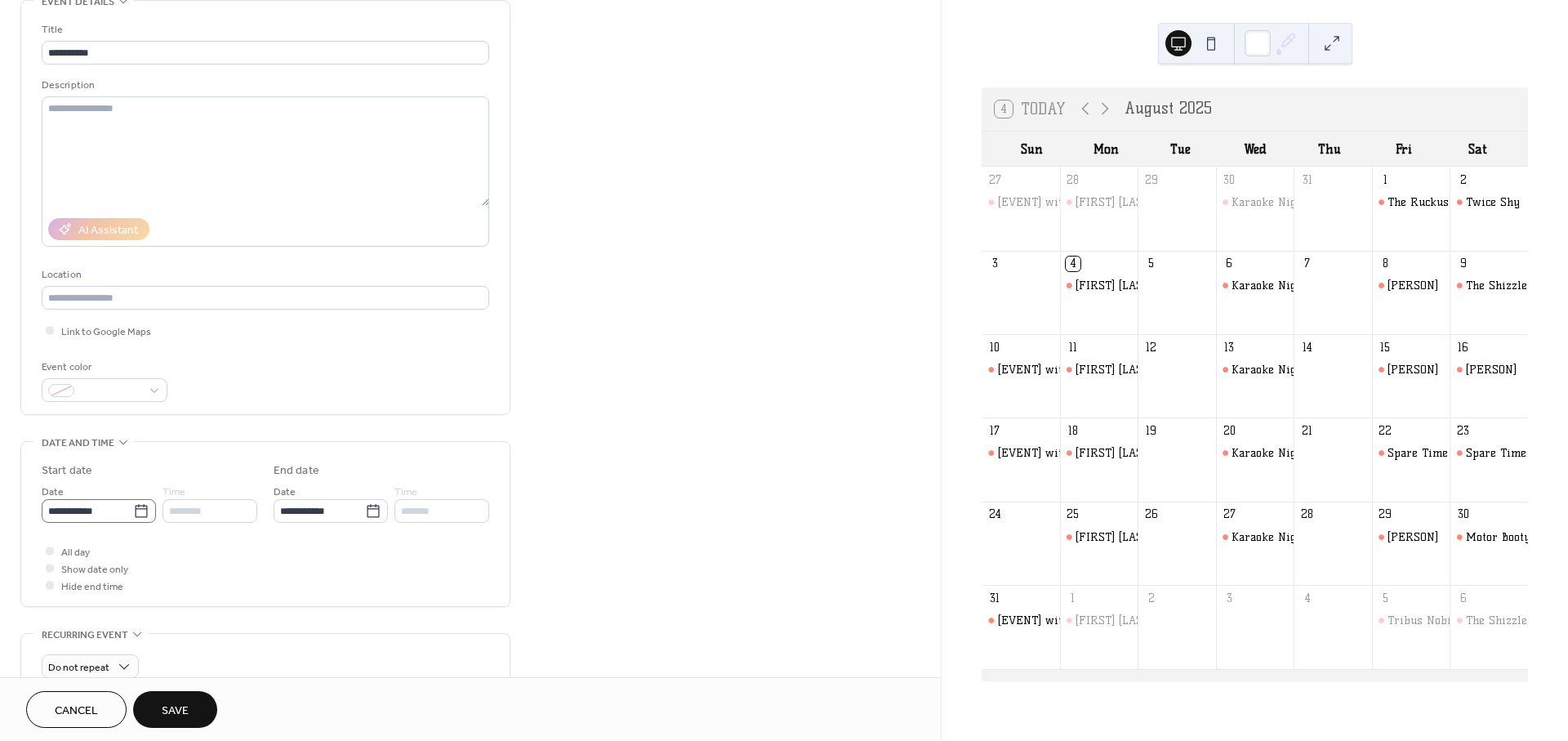 click 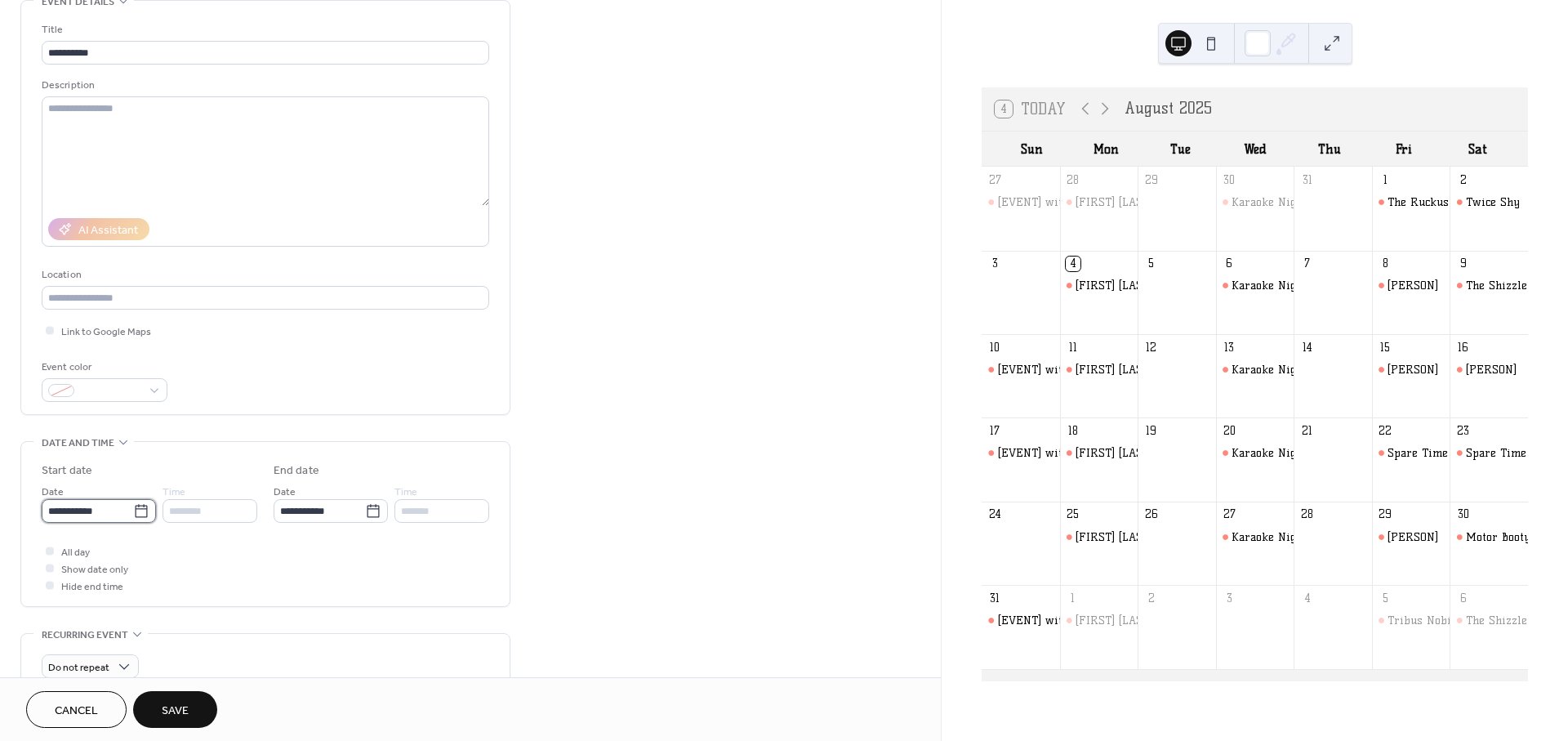 click on "**********" at bounding box center (87, 511) 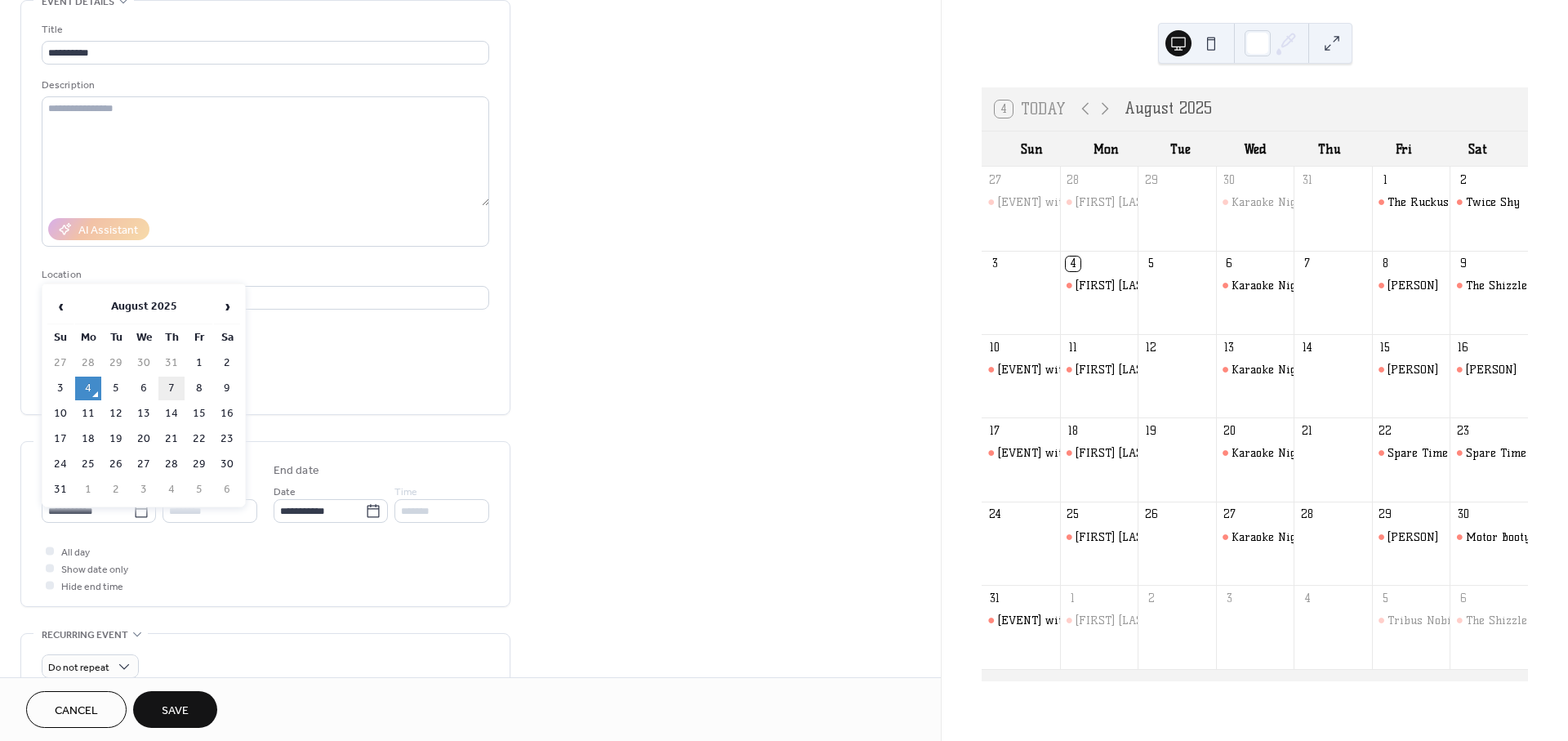 click on "7" at bounding box center (172, 388) 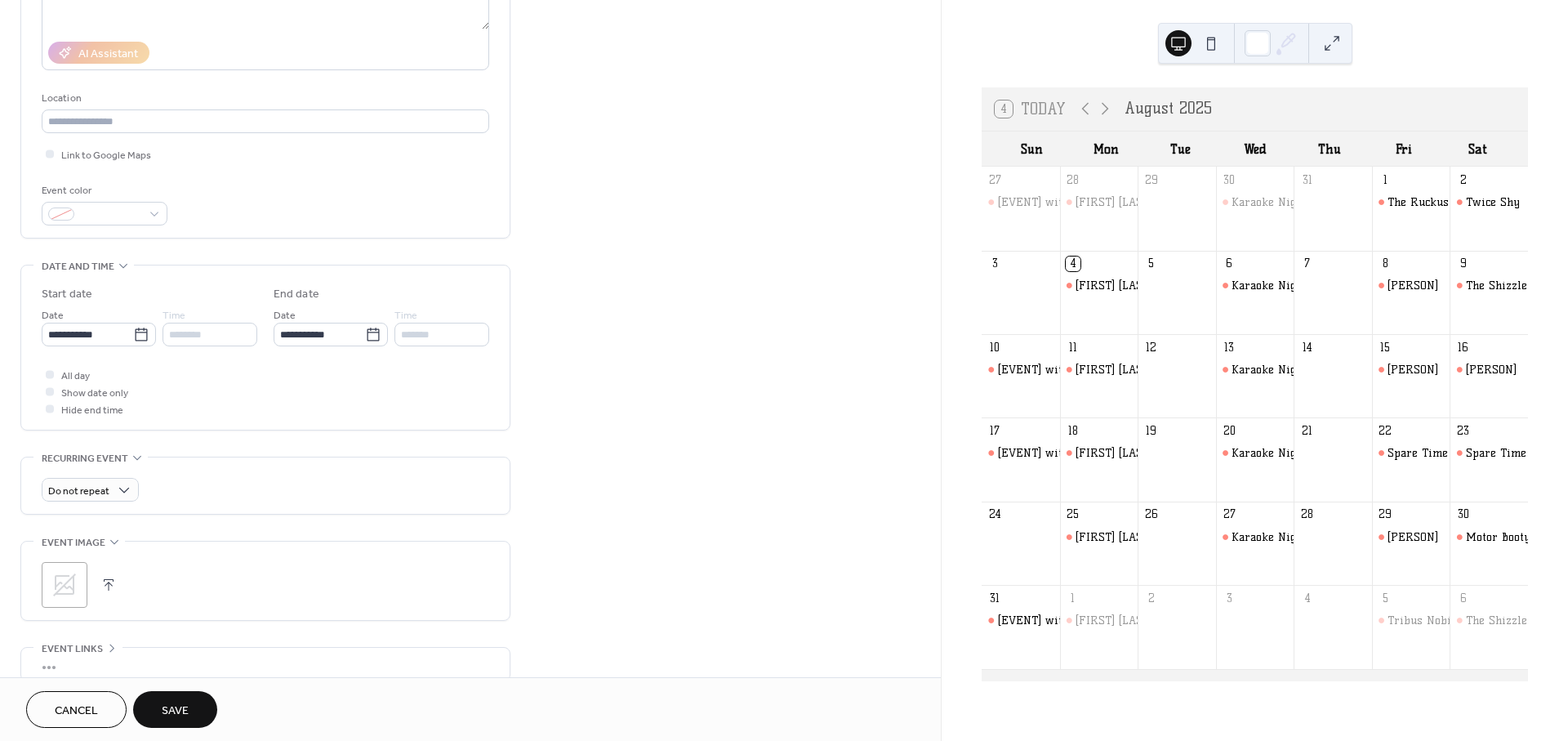 scroll, scrollTop: 272, scrollLeft: 0, axis: vertical 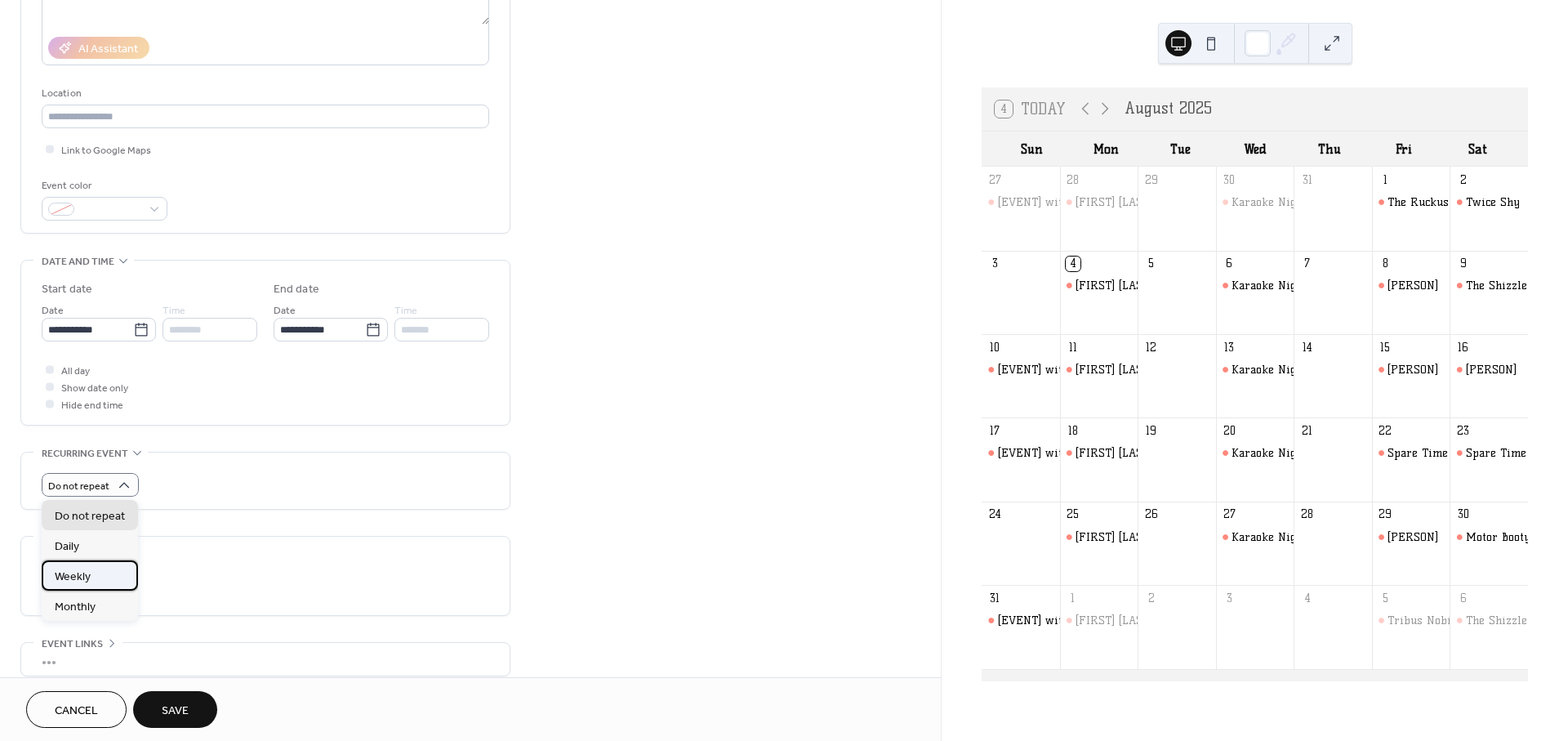 click on "Weekly" at bounding box center (90, 575) 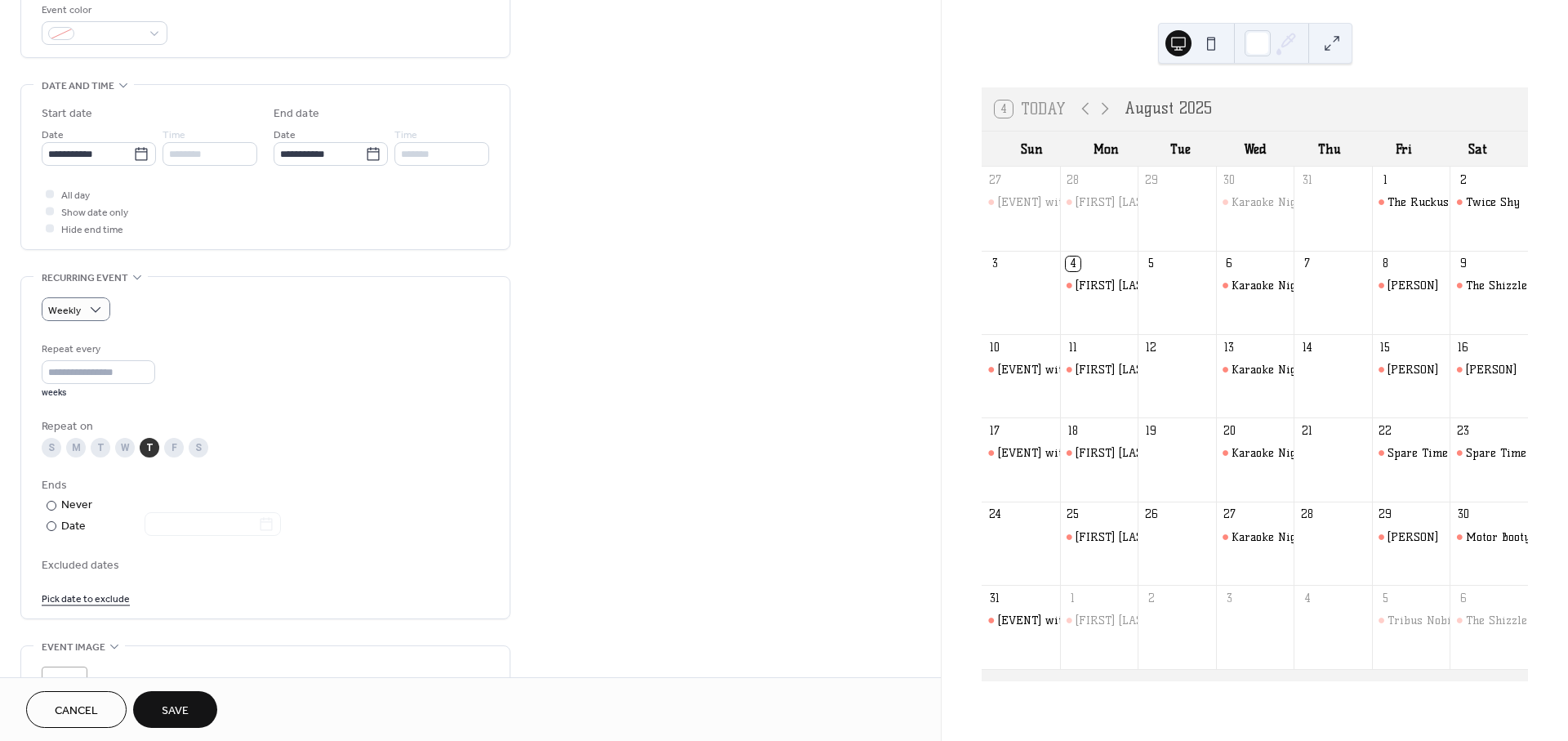 scroll, scrollTop: 453, scrollLeft: 0, axis: vertical 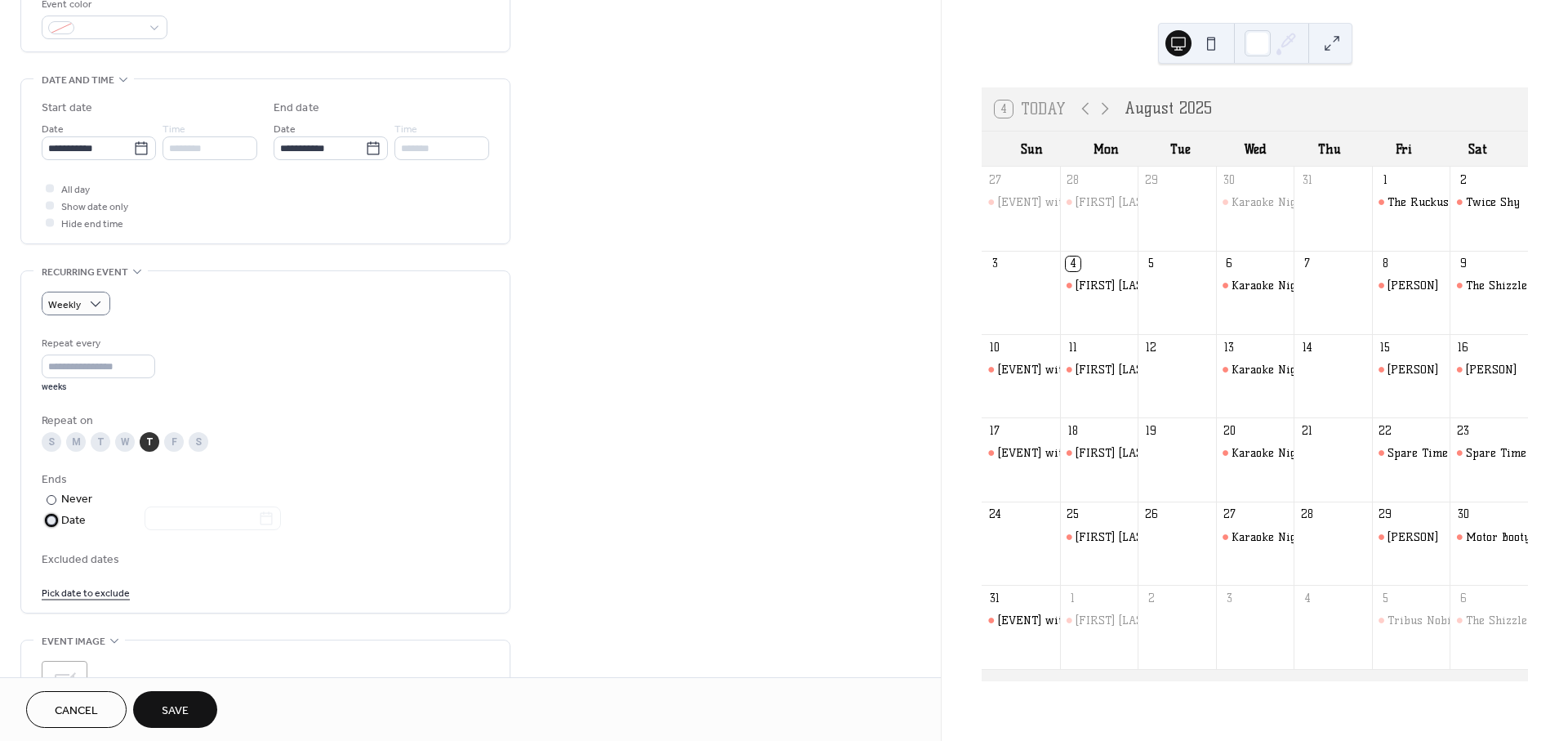 click at bounding box center (51, 520) 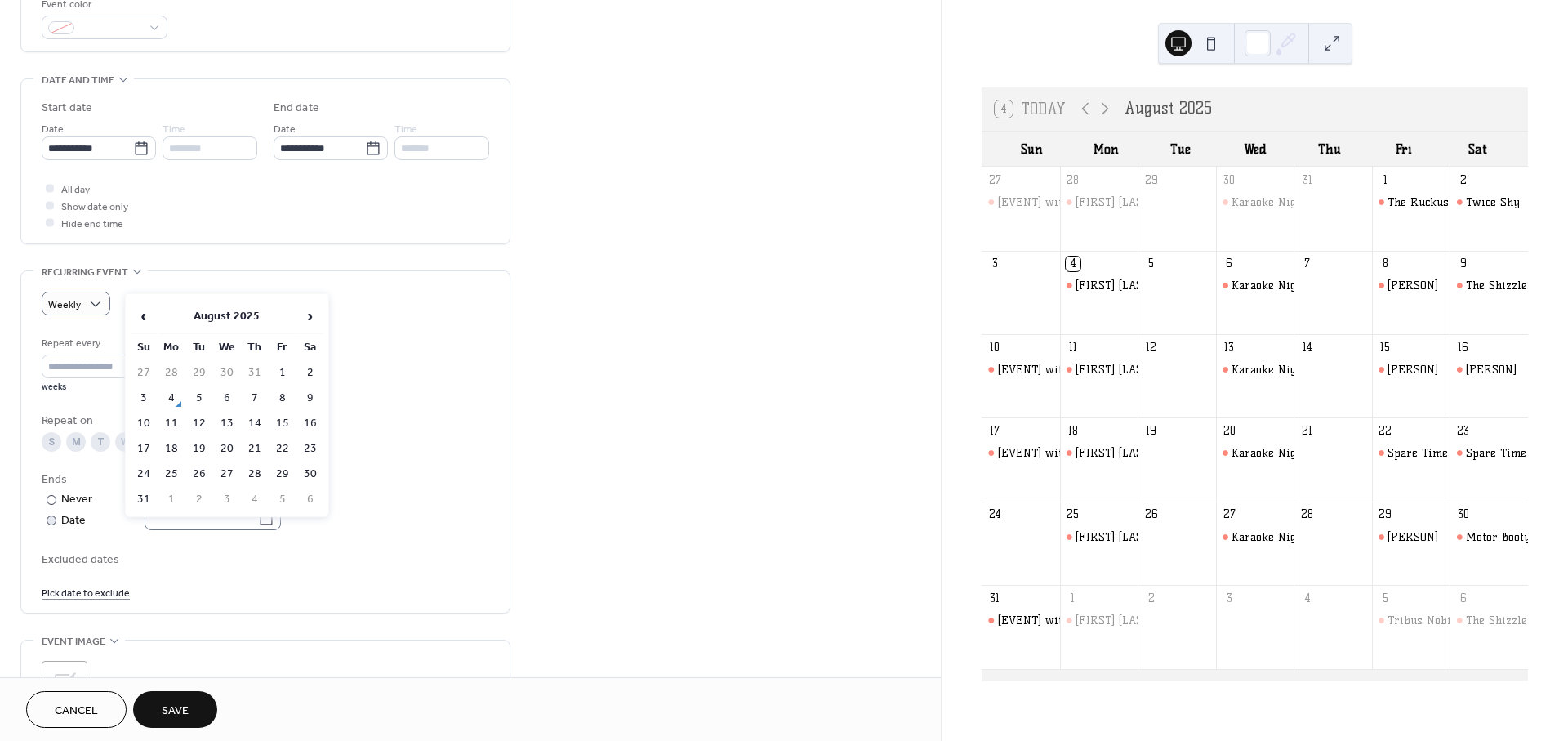 click 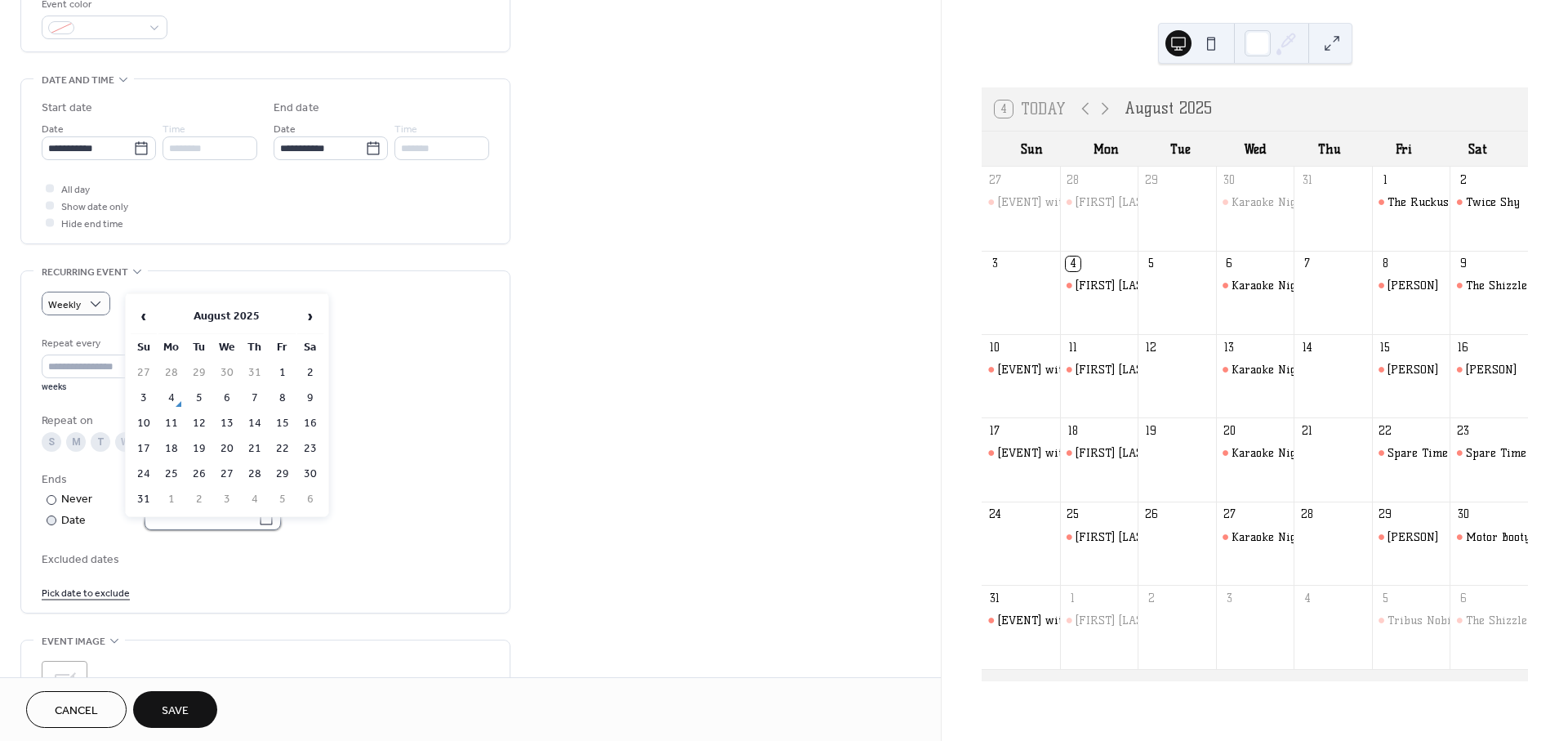 click at bounding box center [201, 518] 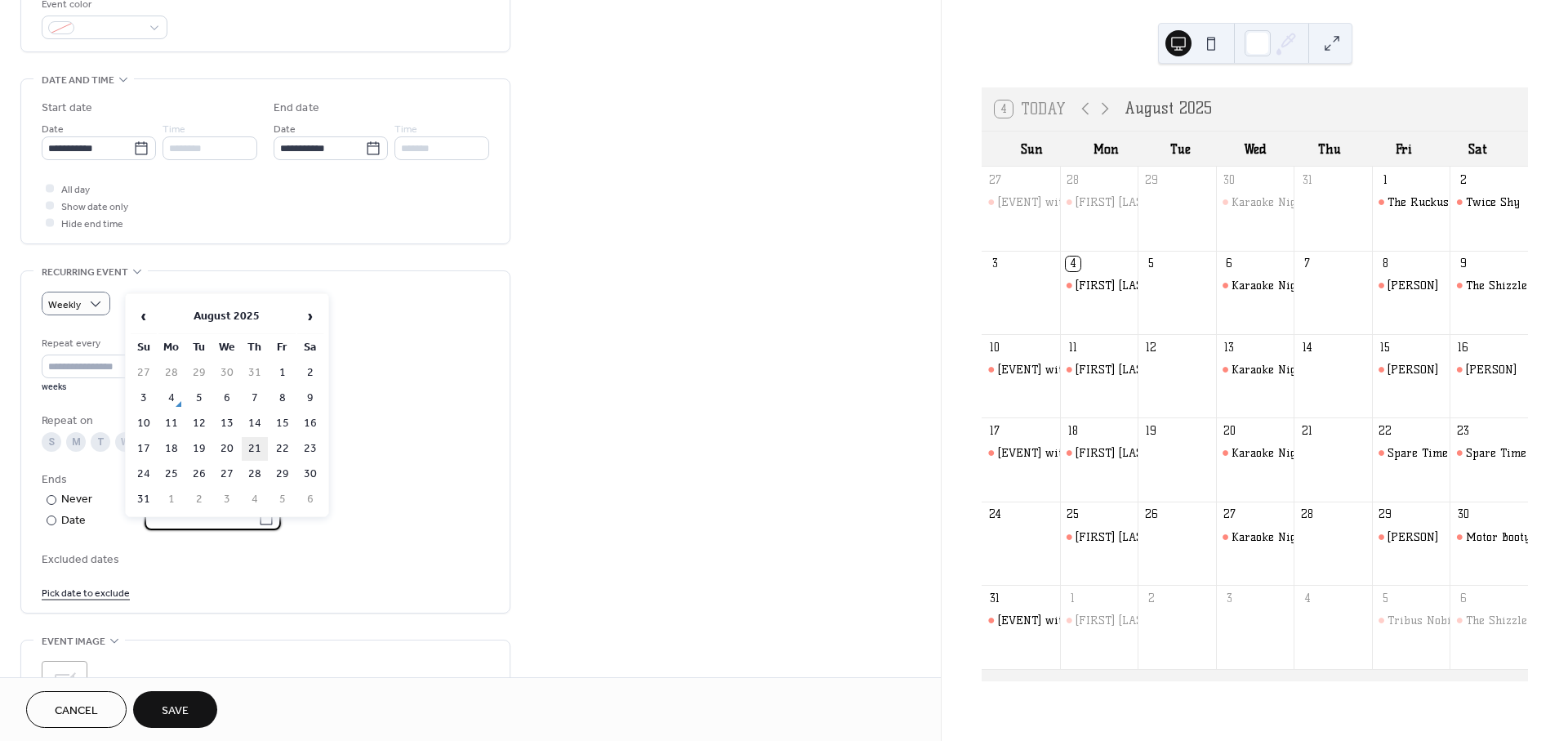 click on "21" at bounding box center (255, 449) 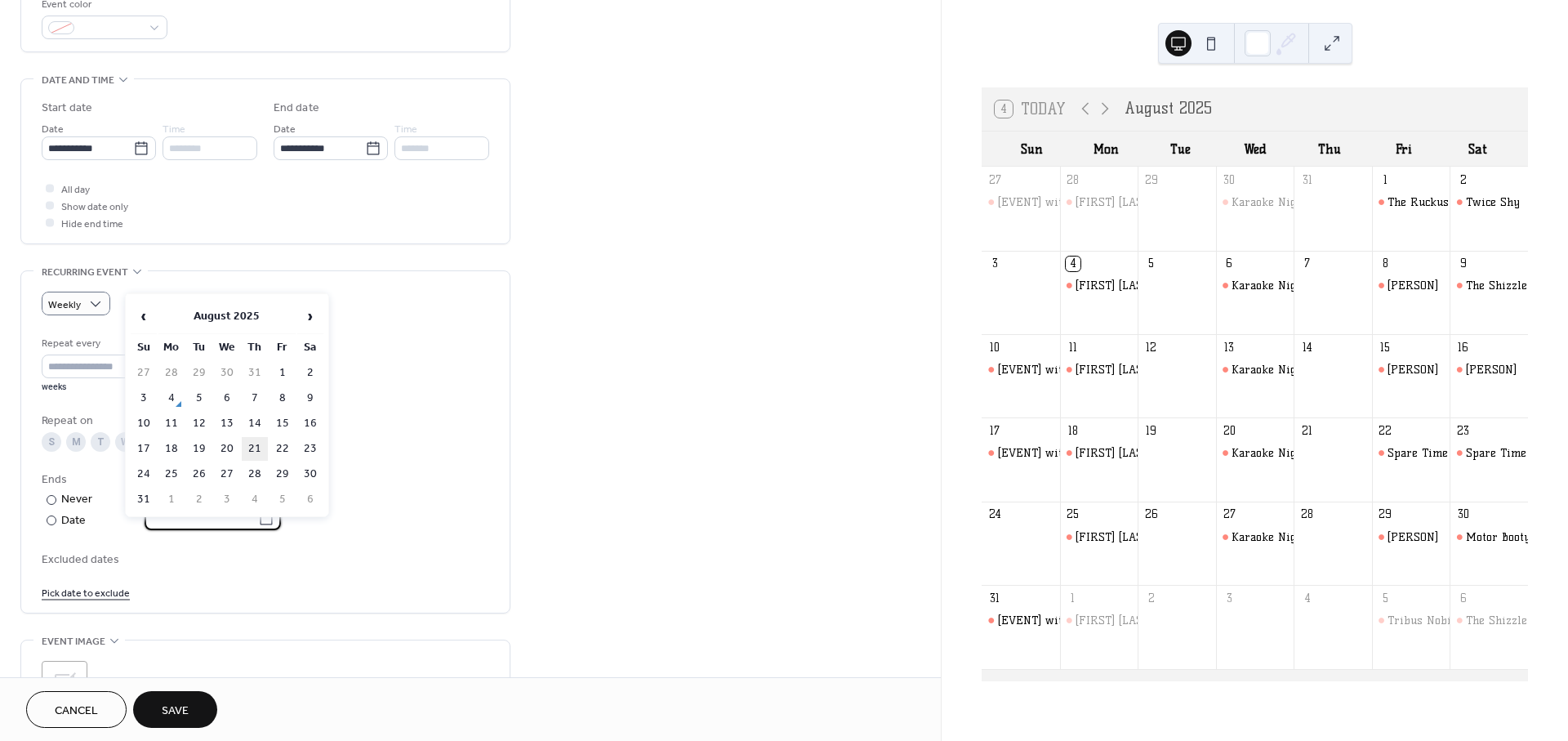 type on "**********" 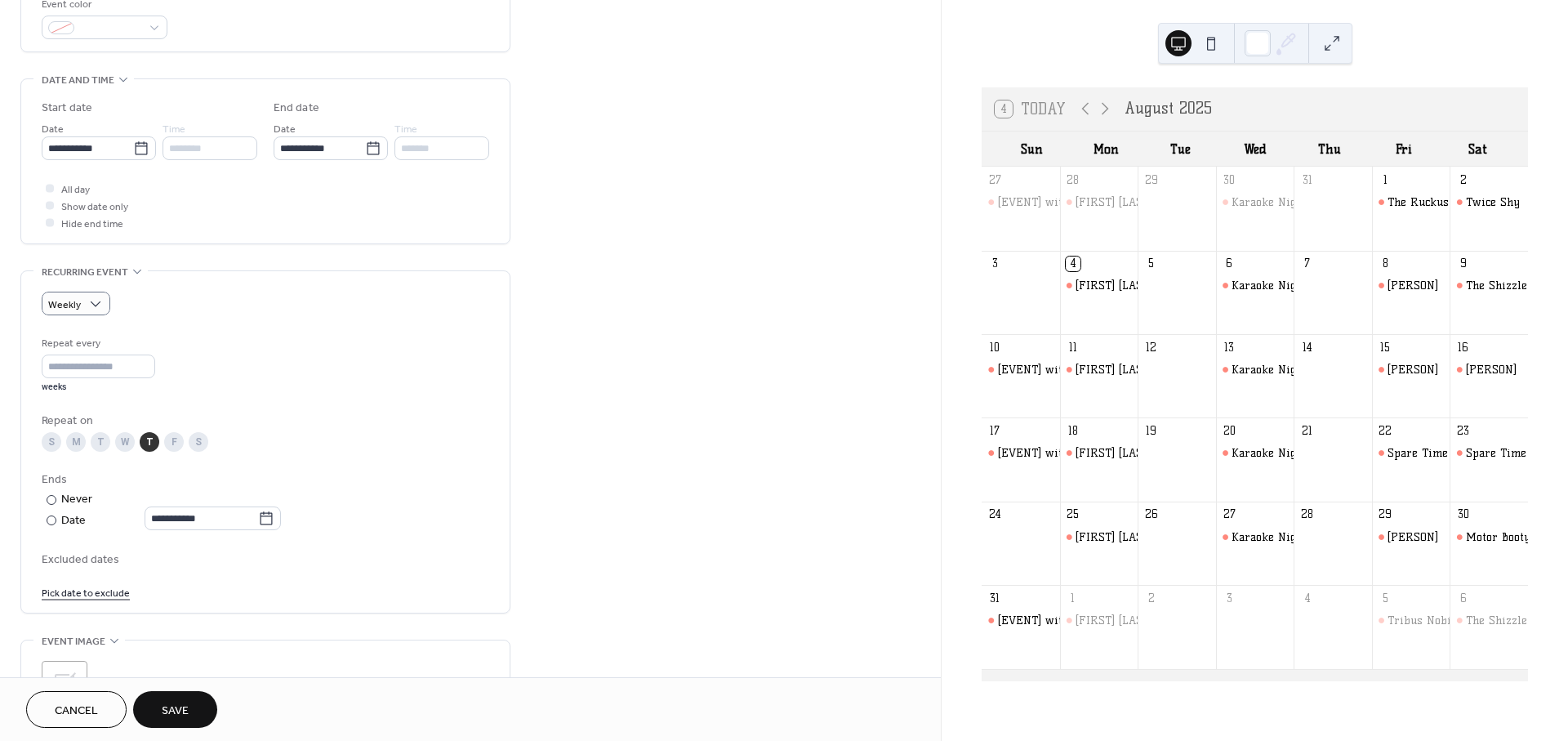 click on "Save" at bounding box center [175, 711] 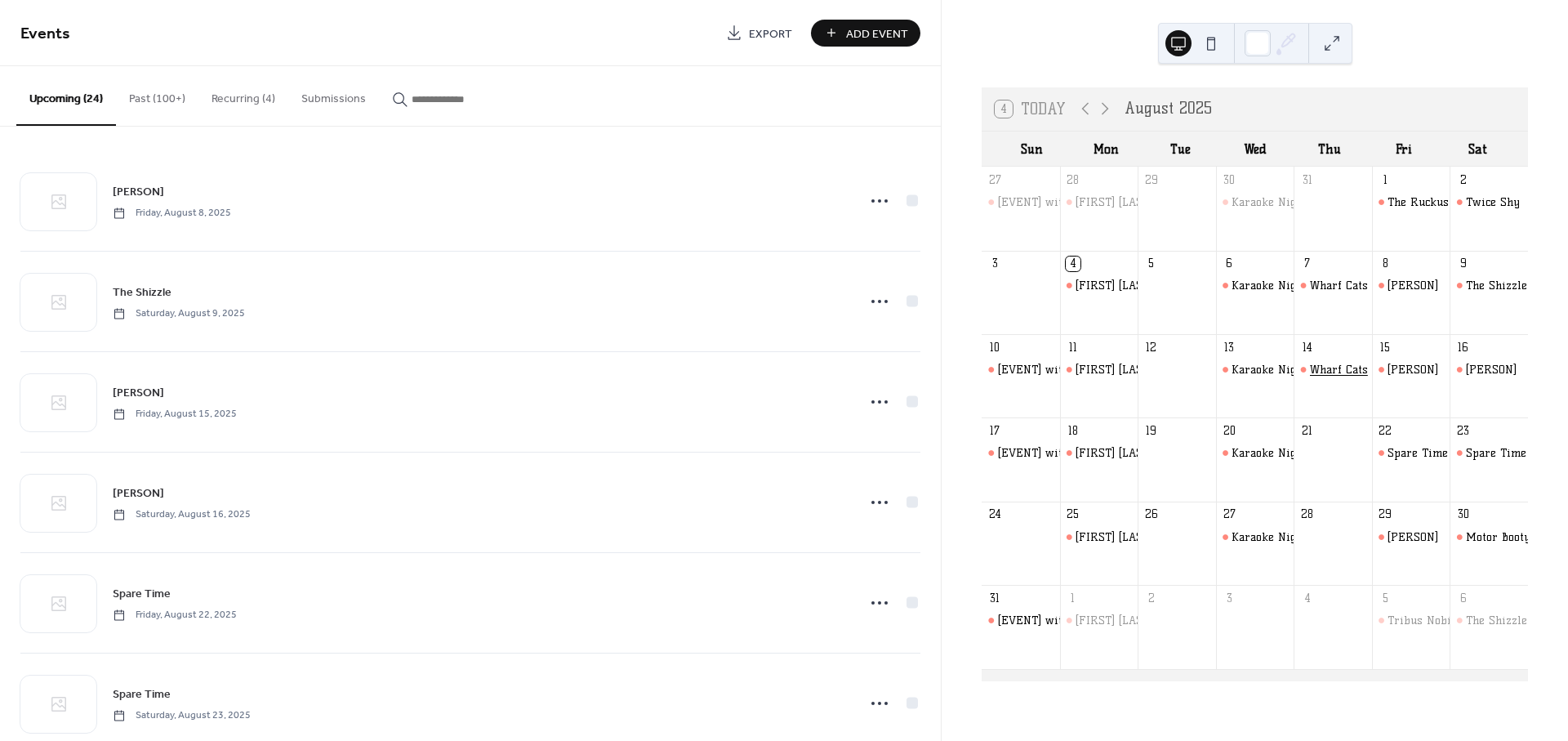 click on "Wharf Cats" at bounding box center (1339, 369) 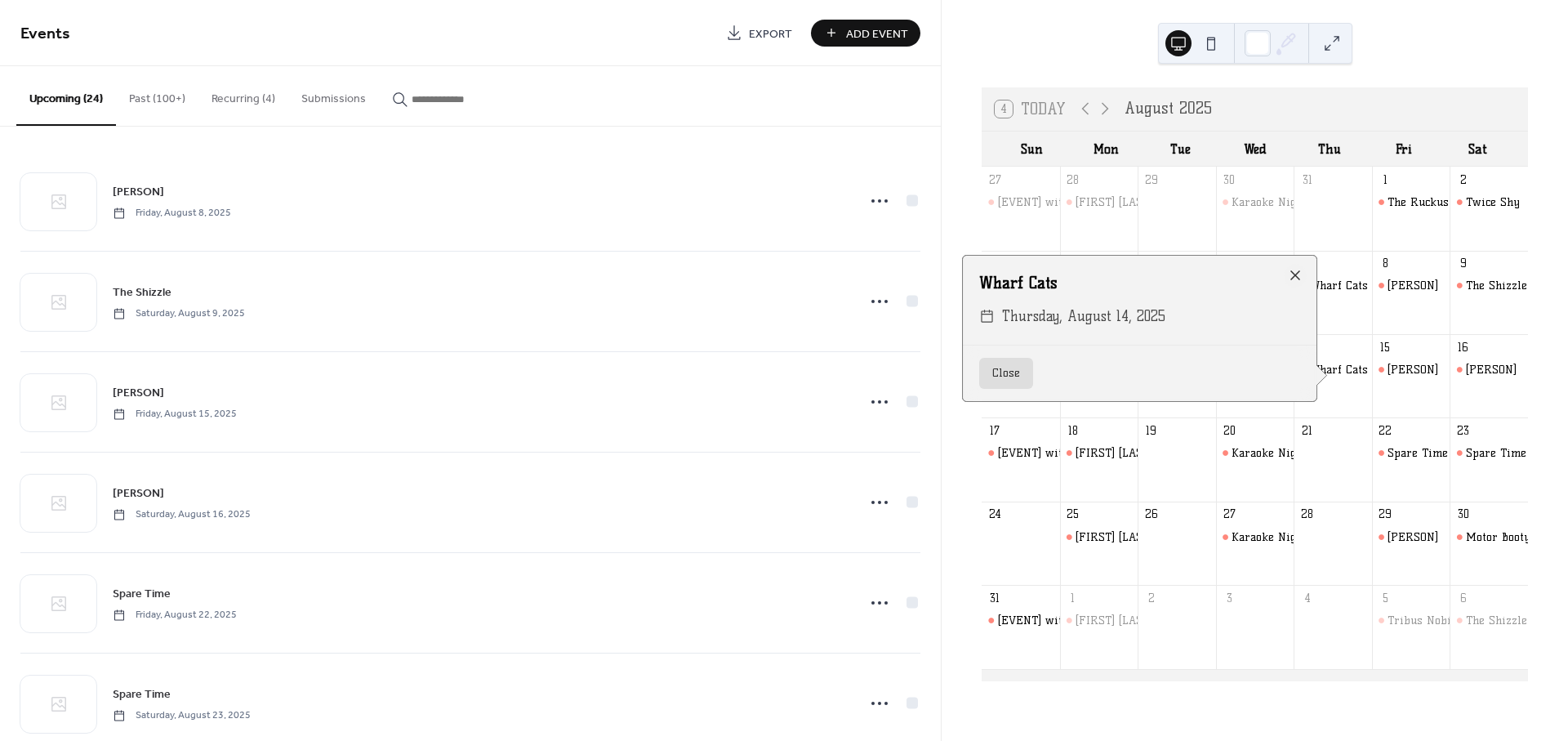 click on "Thursday, August 14, 2025" at bounding box center (1084, 316) 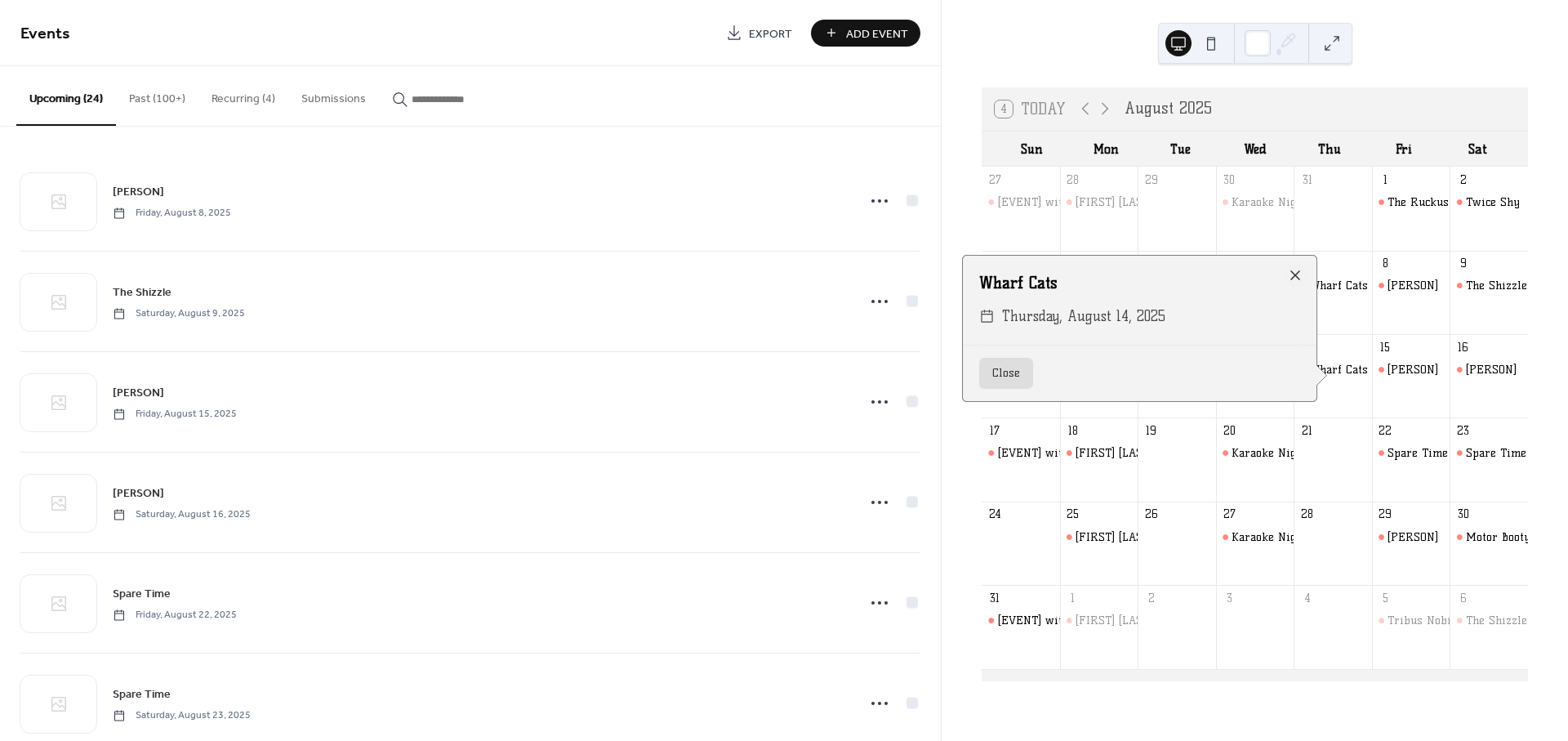 click on "Close" at bounding box center [1006, 373] 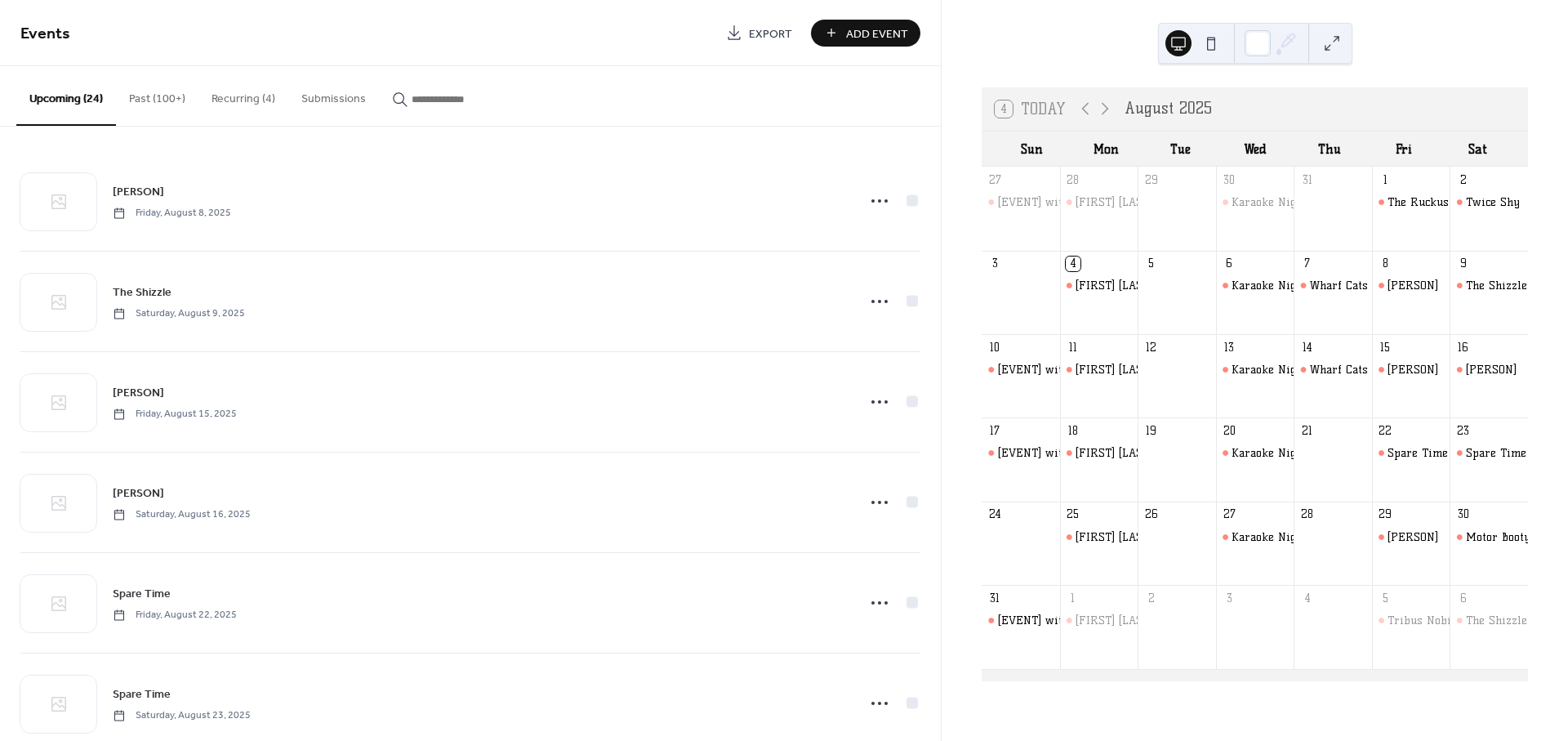 click on "Past (100+)" at bounding box center (157, 95) 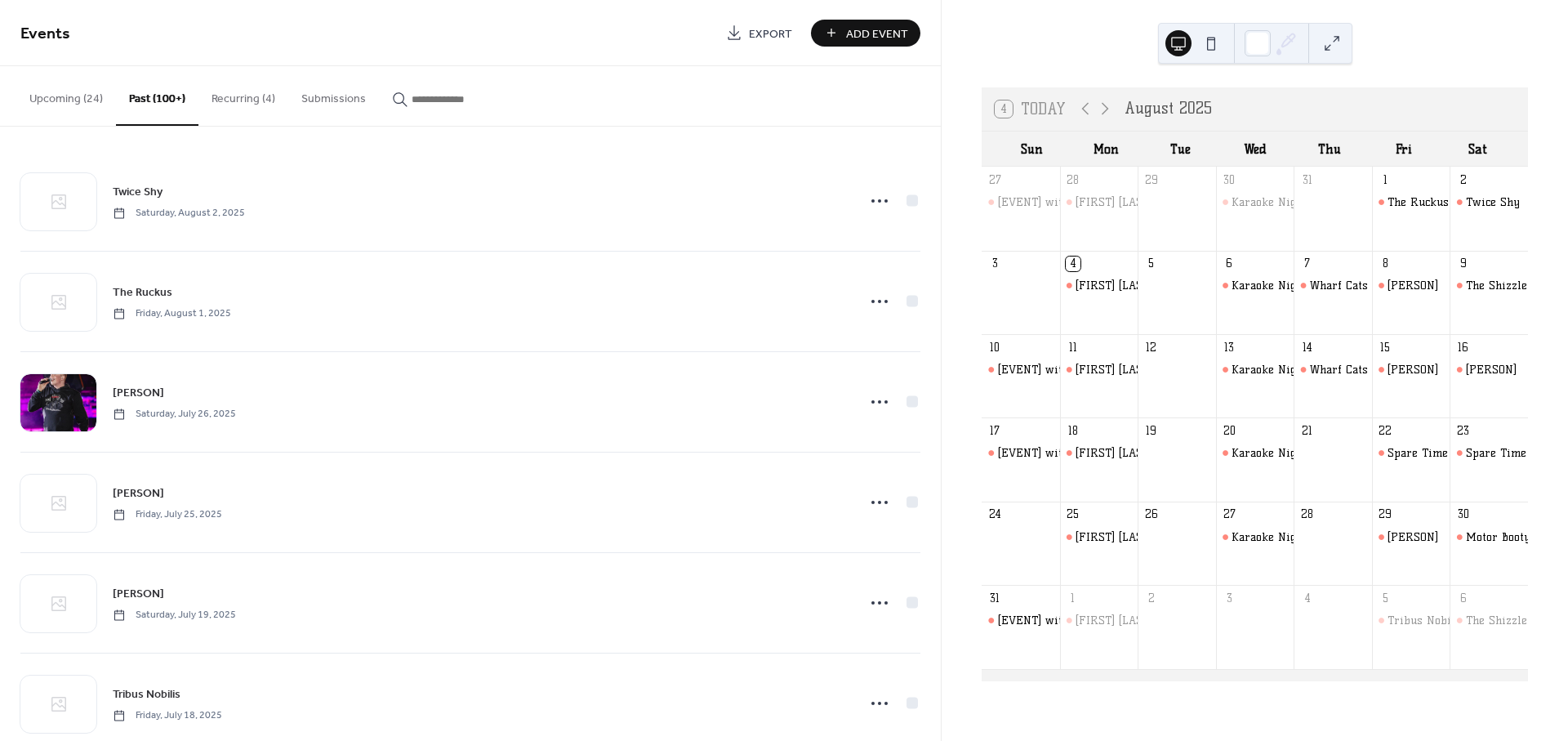 click on "Recurring (4)" at bounding box center [243, 95] 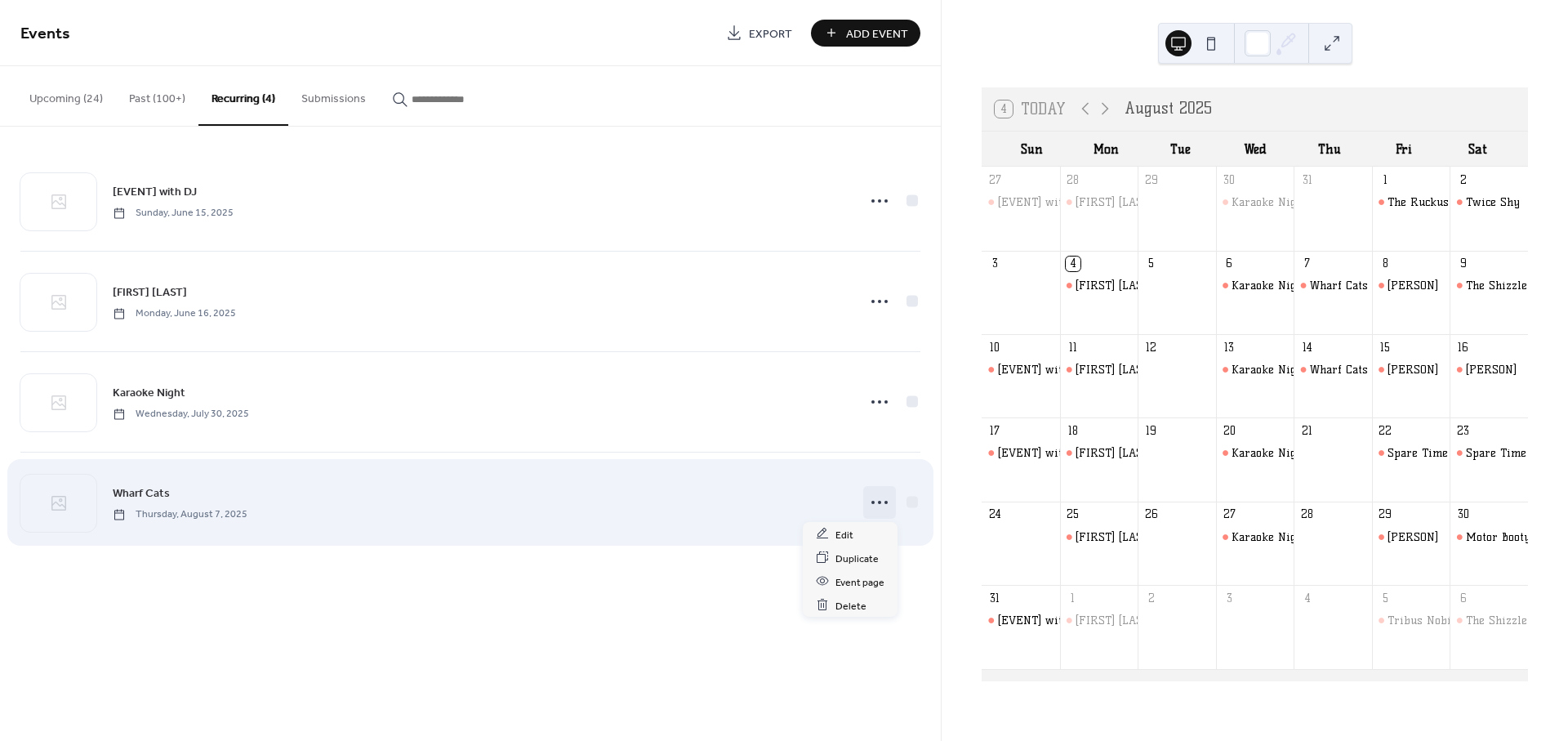 click 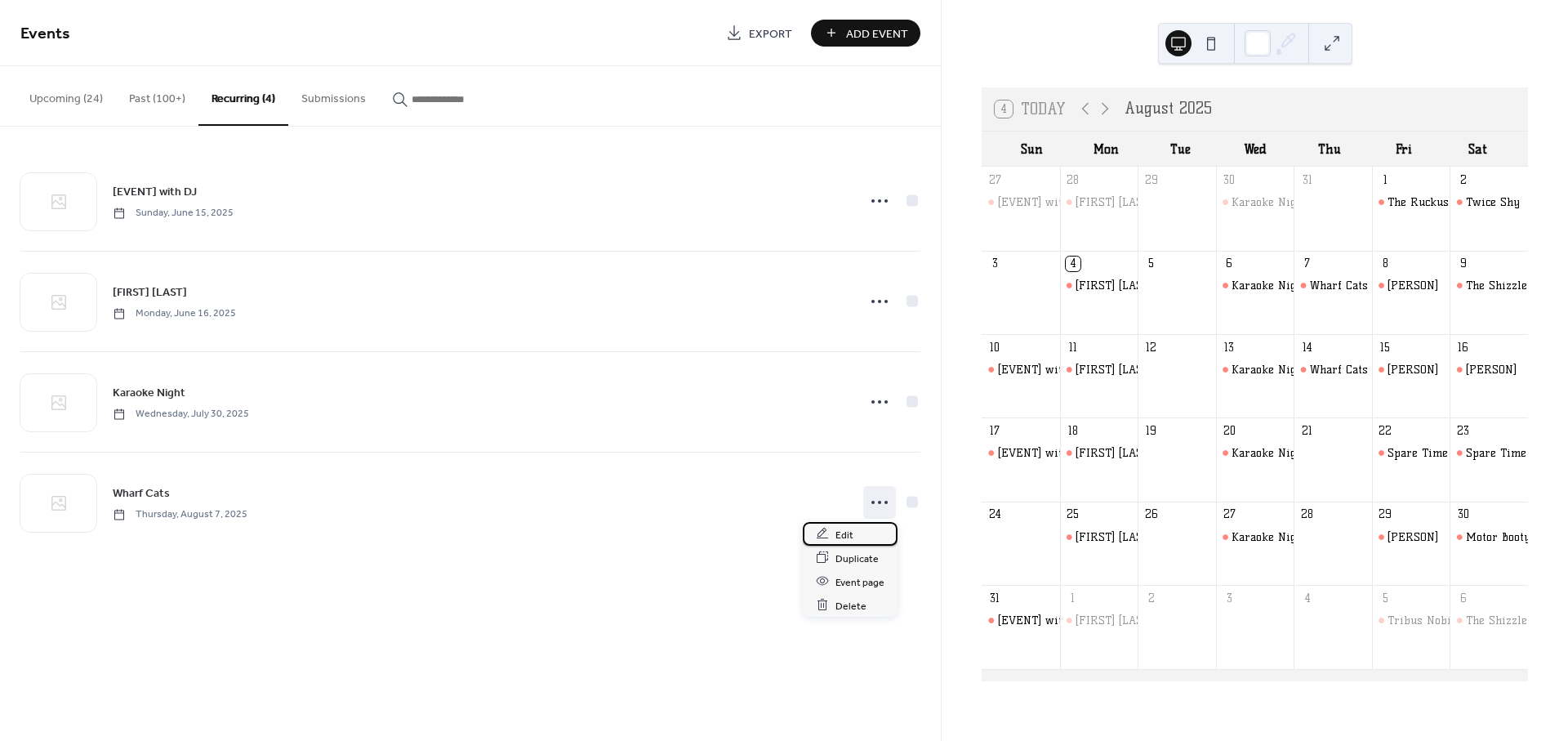 click on "Edit" at bounding box center (850, 533) 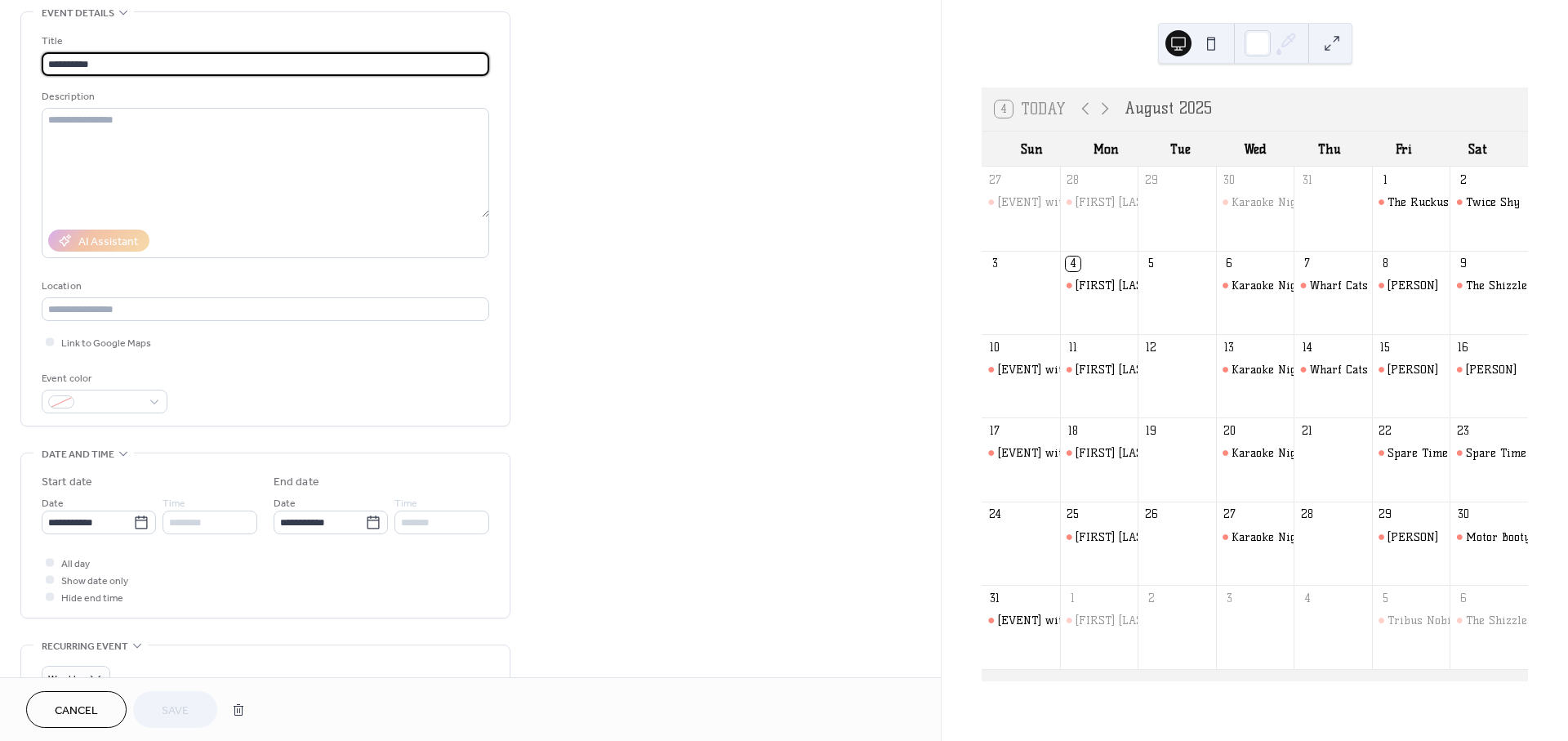 scroll, scrollTop: 91, scrollLeft: 0, axis: vertical 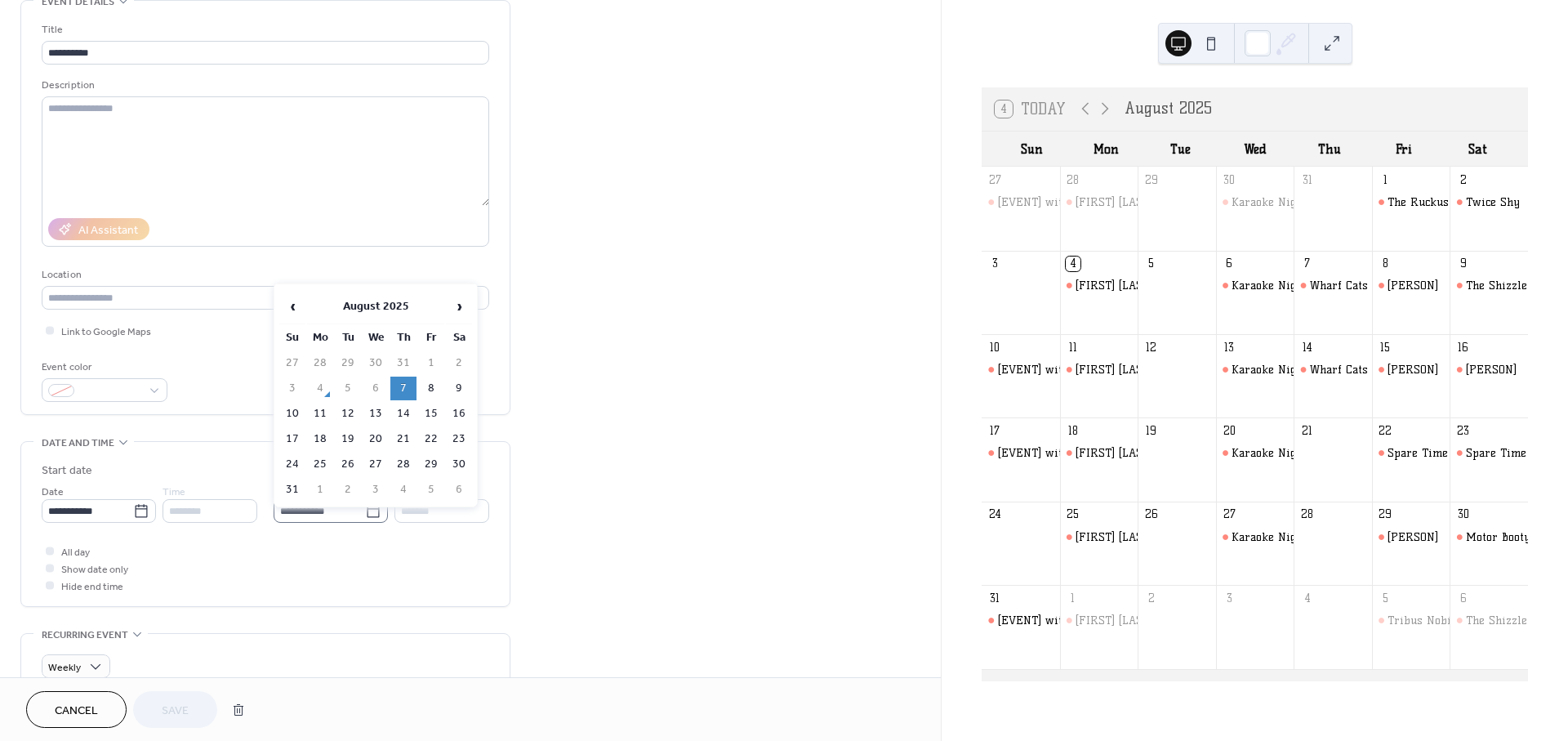 click 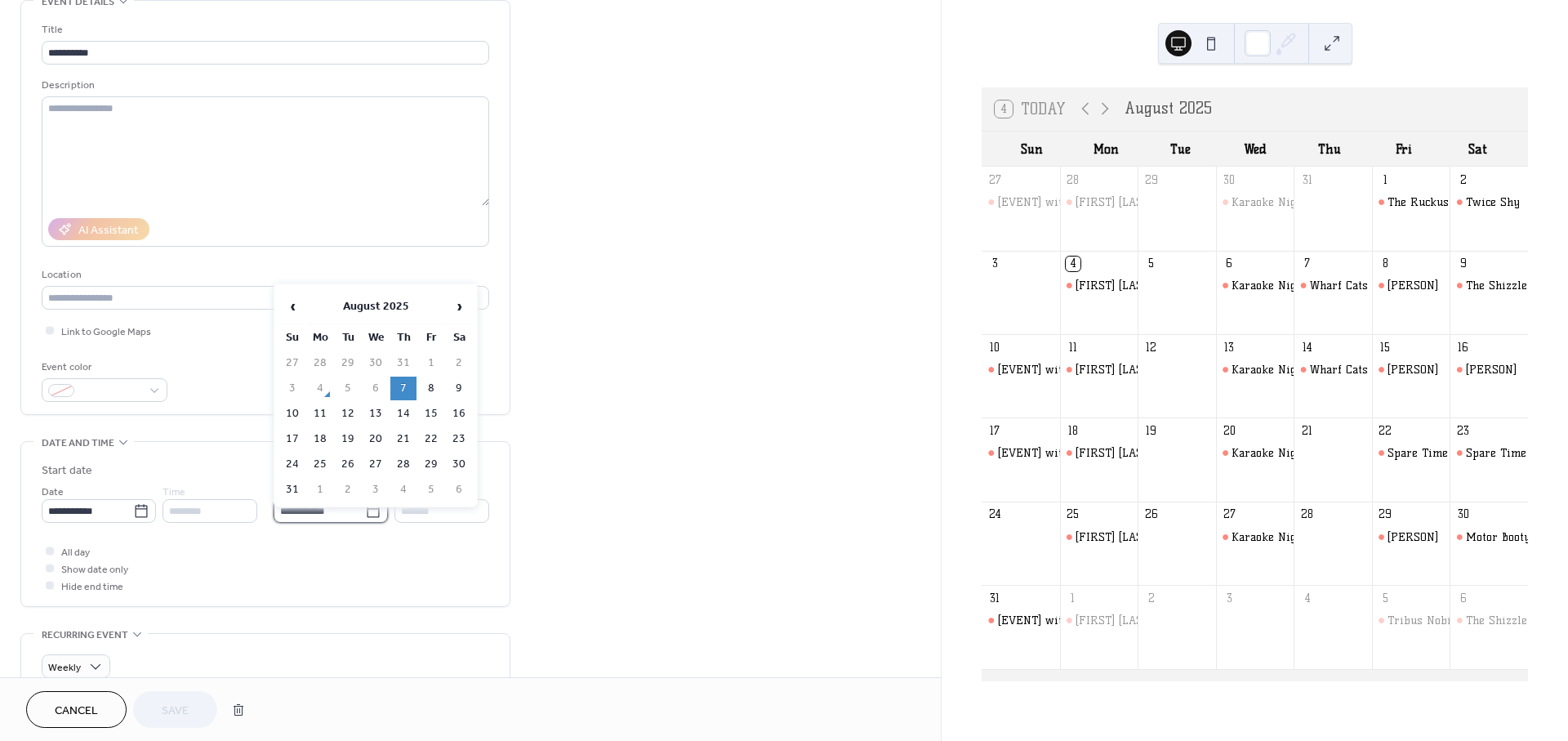 click on "**********" at bounding box center (319, 511) 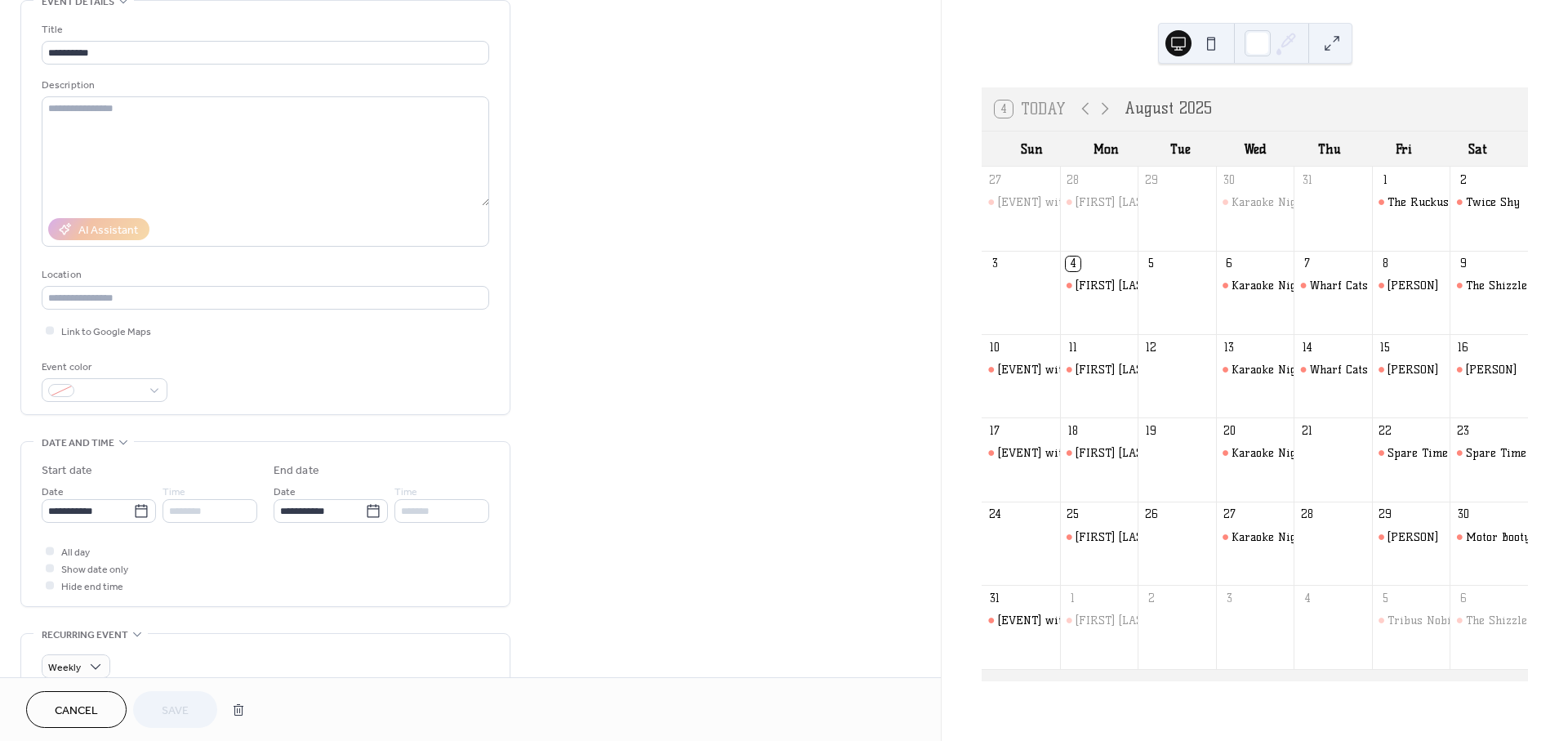 click on "All day Show date only Hide end time" at bounding box center (265, 568) 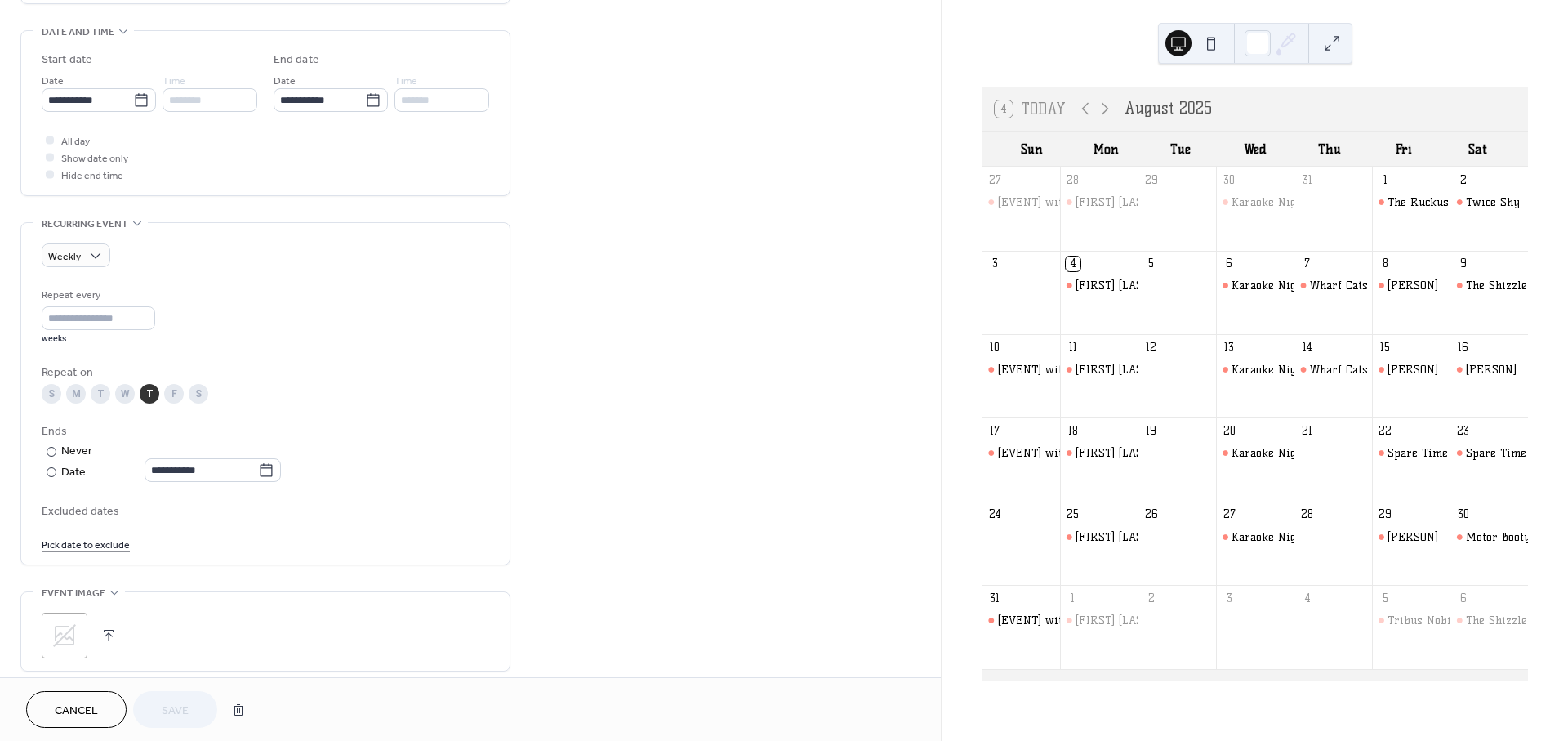 scroll, scrollTop: 544, scrollLeft: 0, axis: vertical 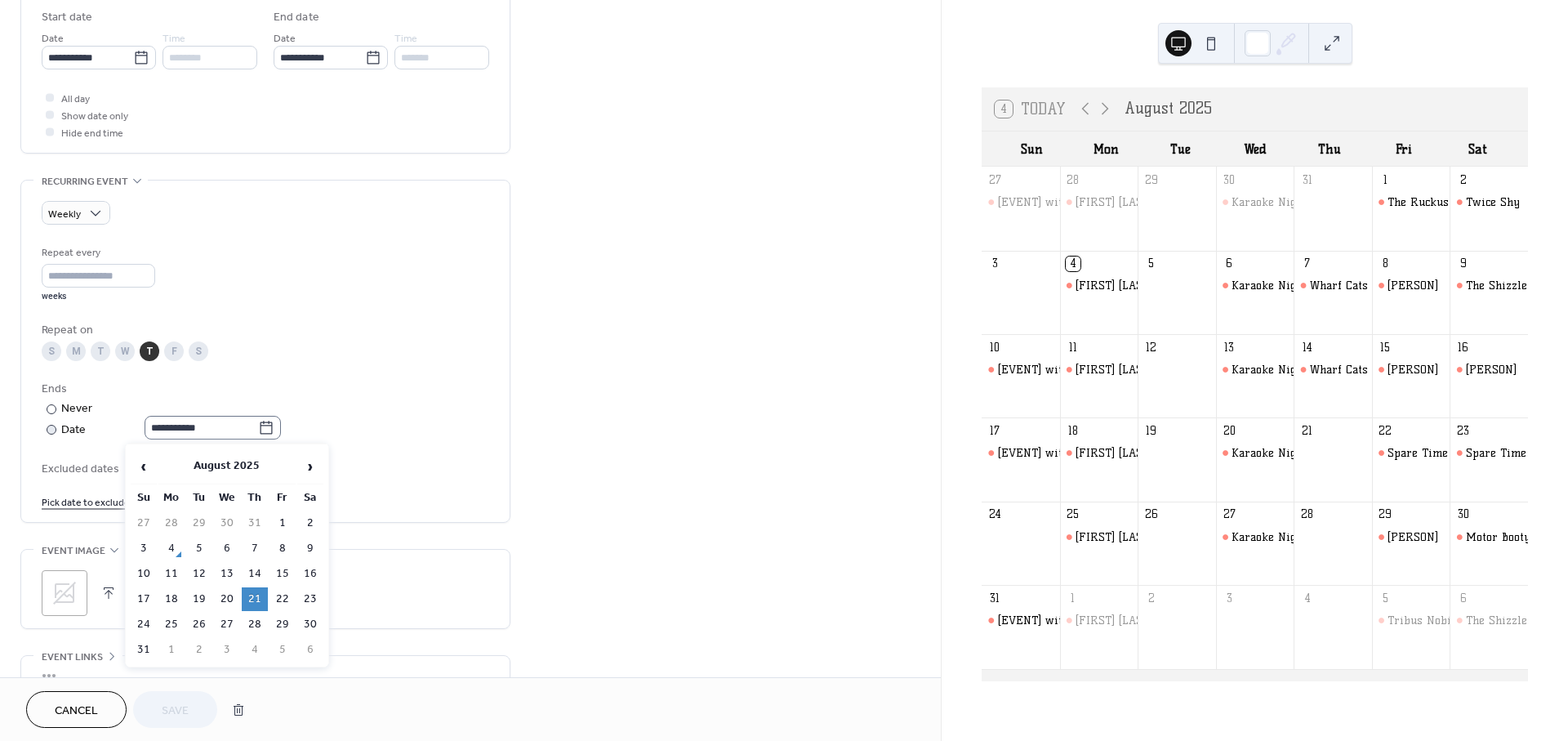 click 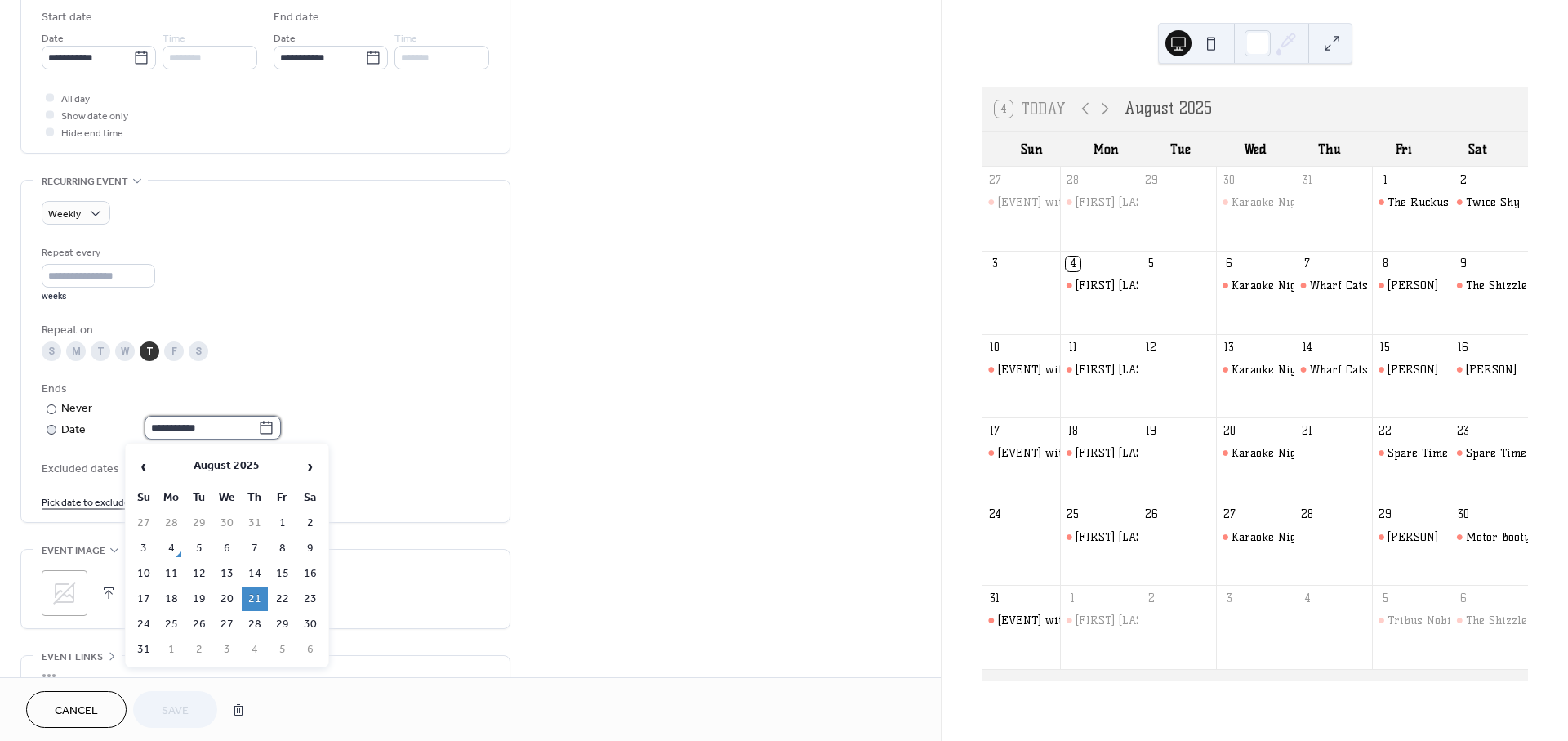 click on "**********" at bounding box center [201, 427] 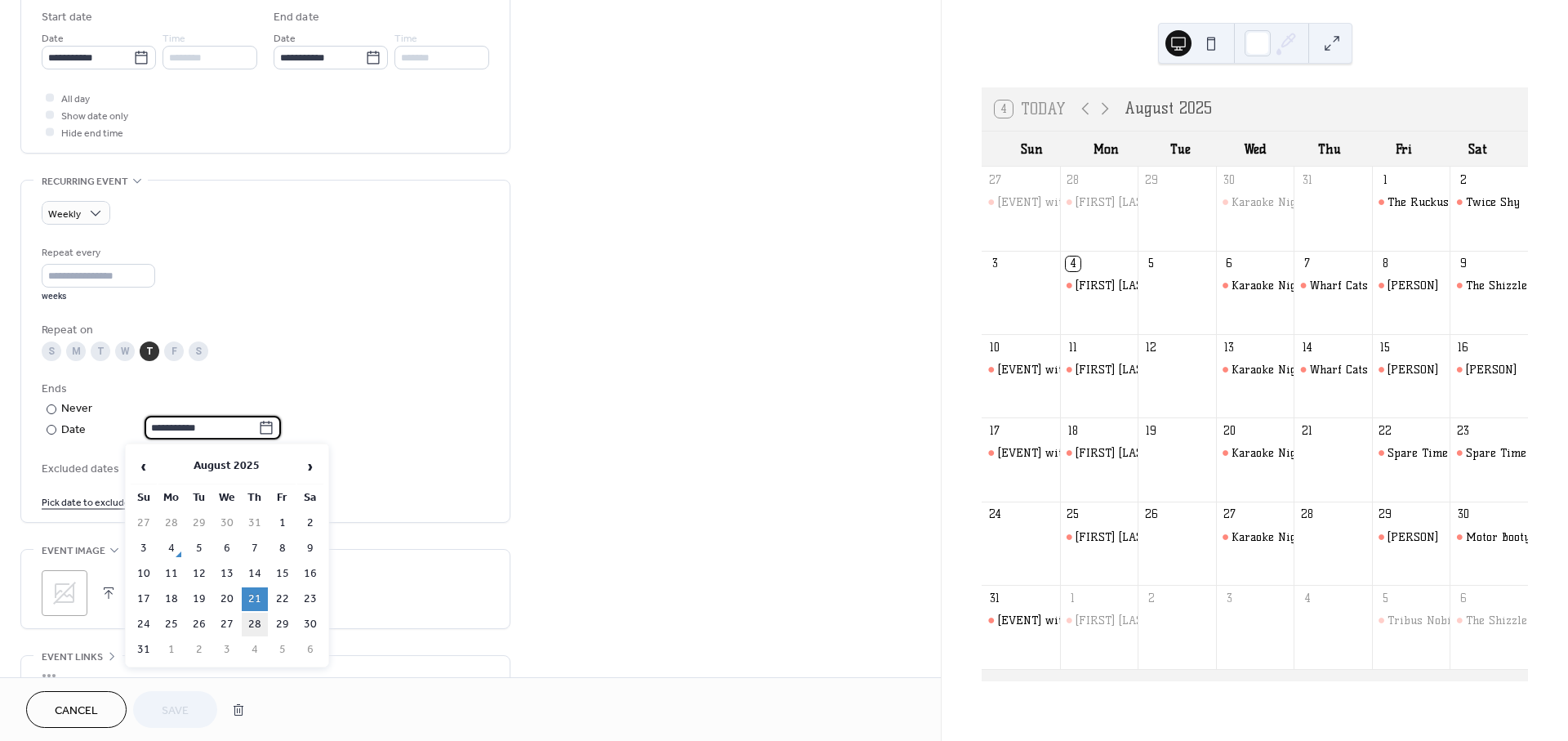 click on "28" at bounding box center (255, 624) 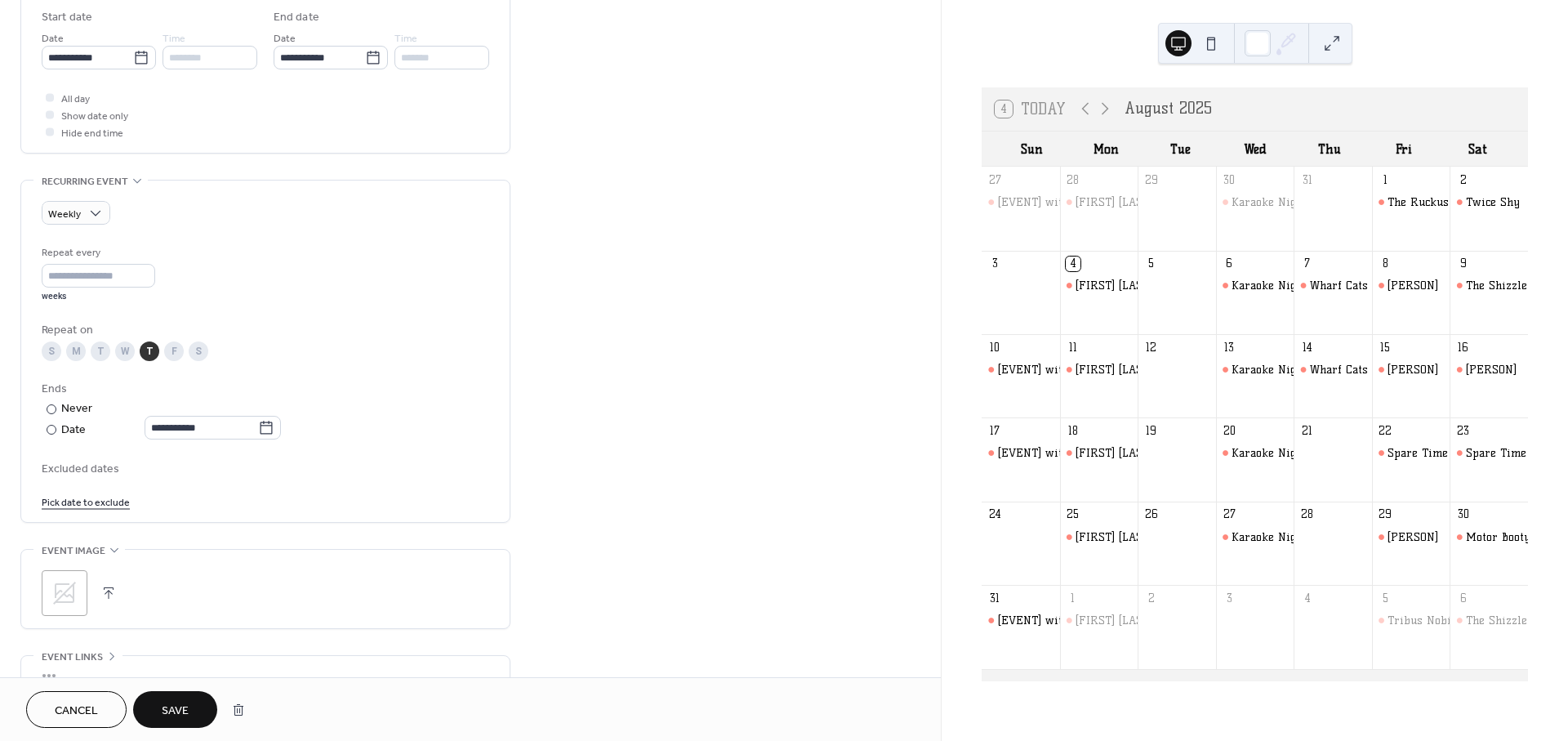 click on "Save" at bounding box center (175, 709) 